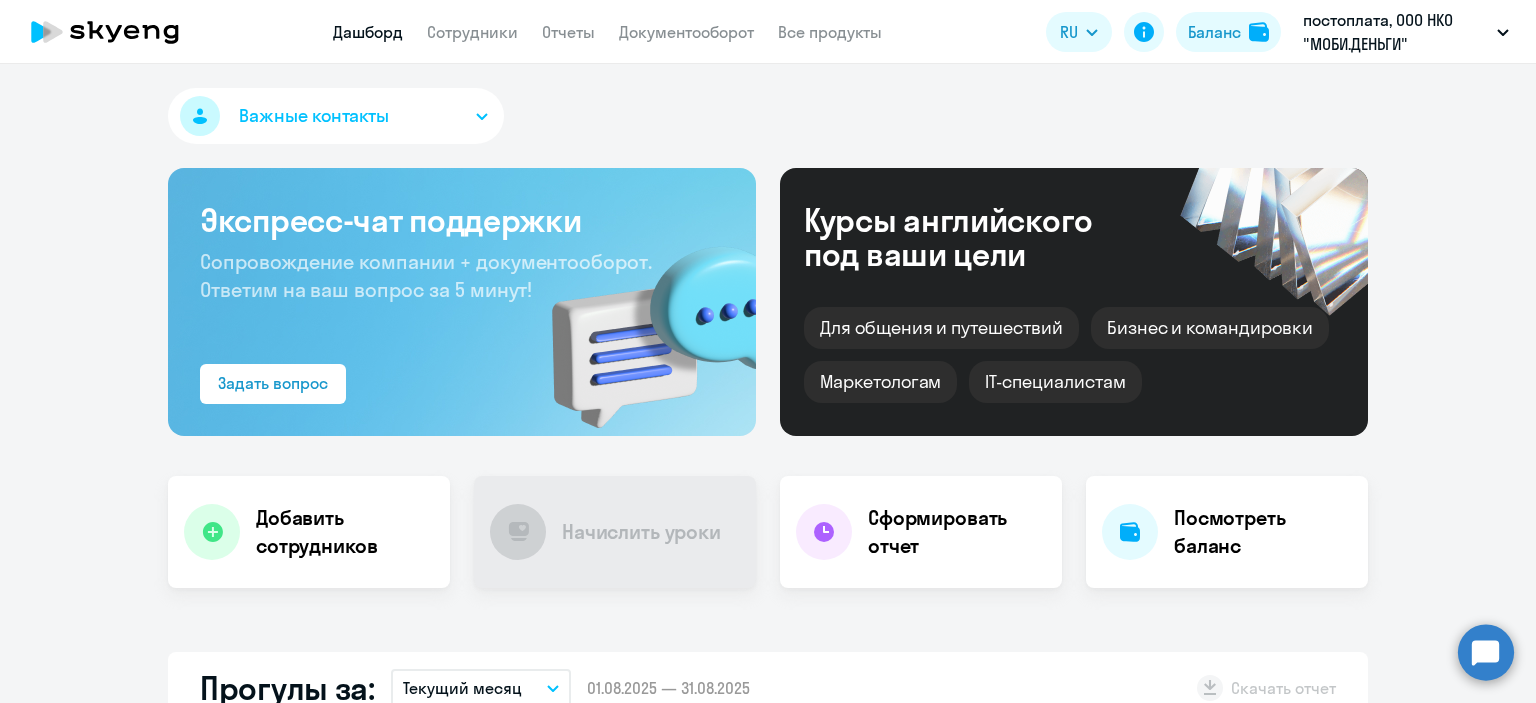 scroll, scrollTop: 0, scrollLeft: 0, axis: both 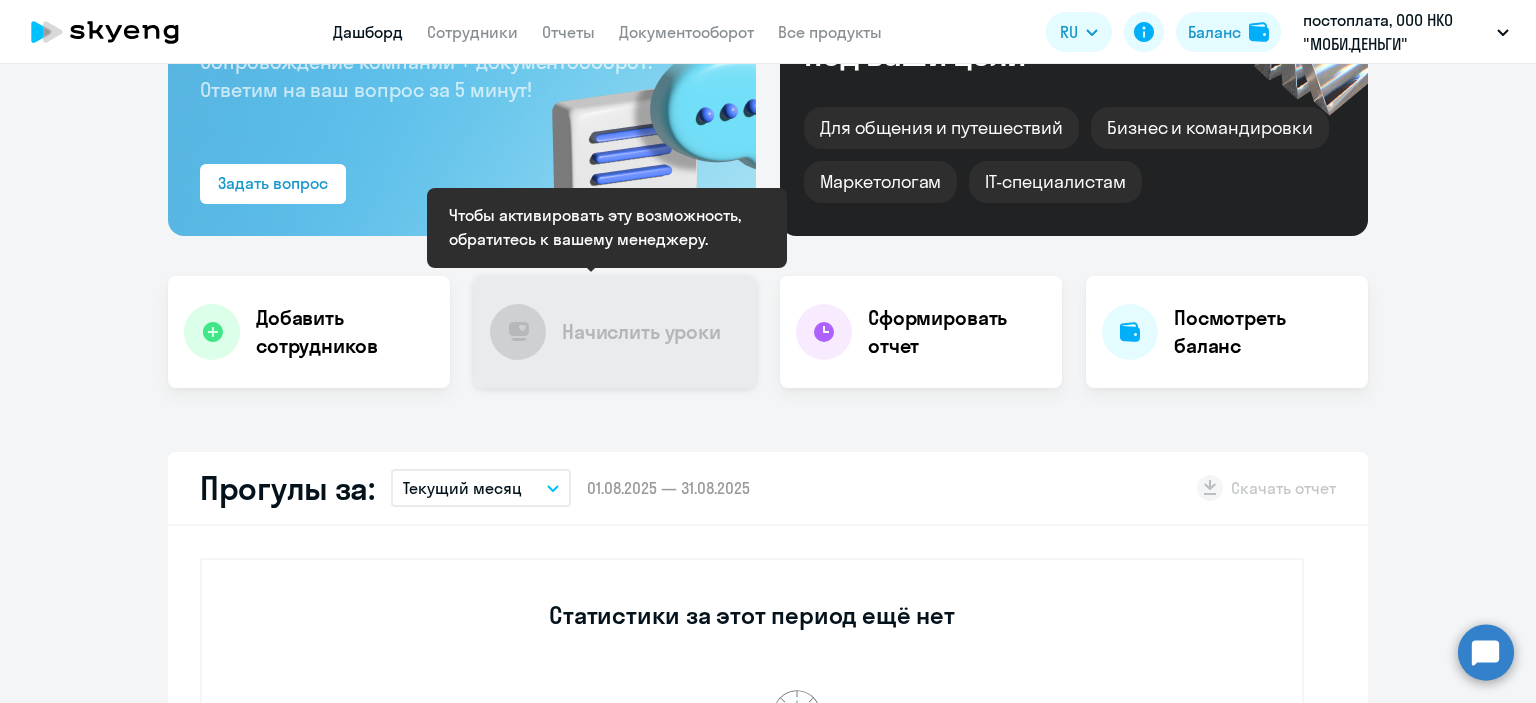 click on "Начислить уроки" 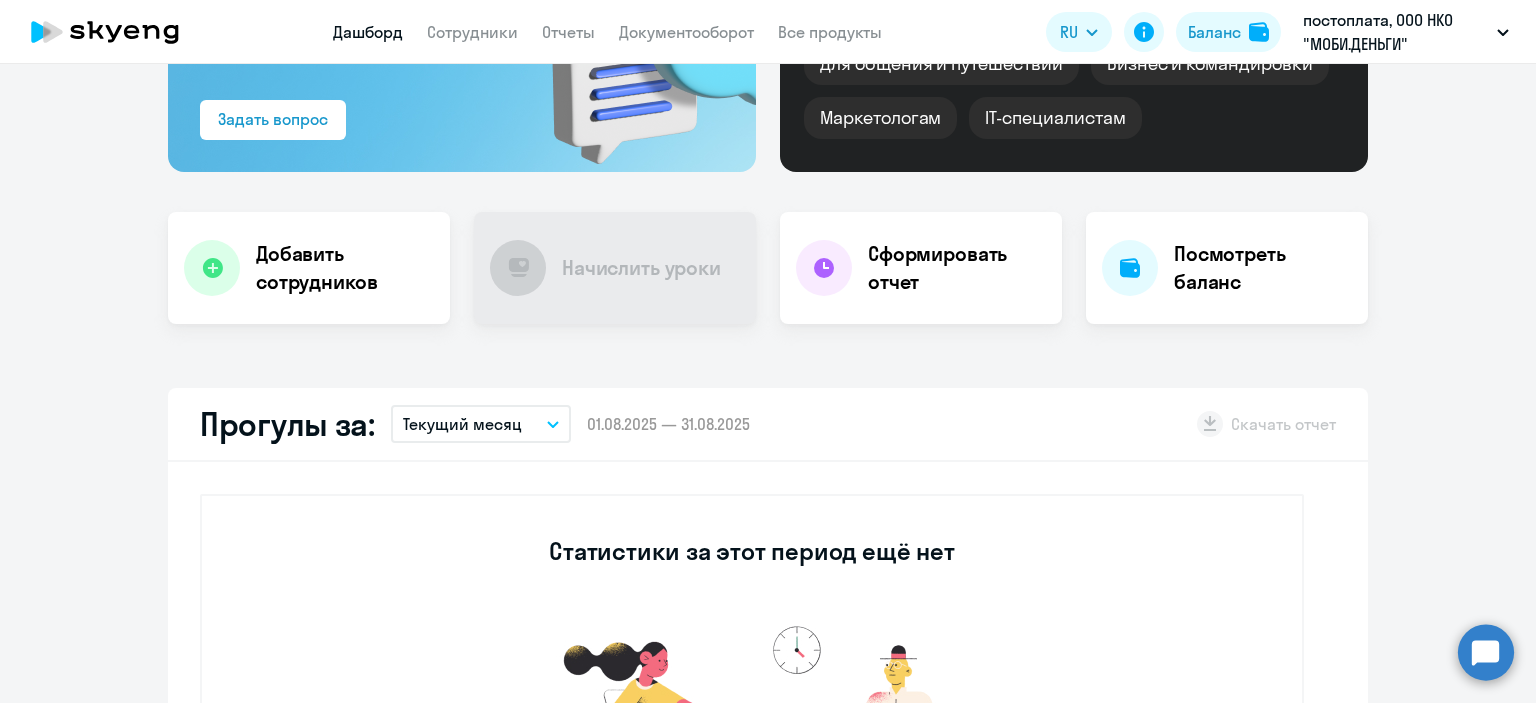 scroll, scrollTop: 0, scrollLeft: 0, axis: both 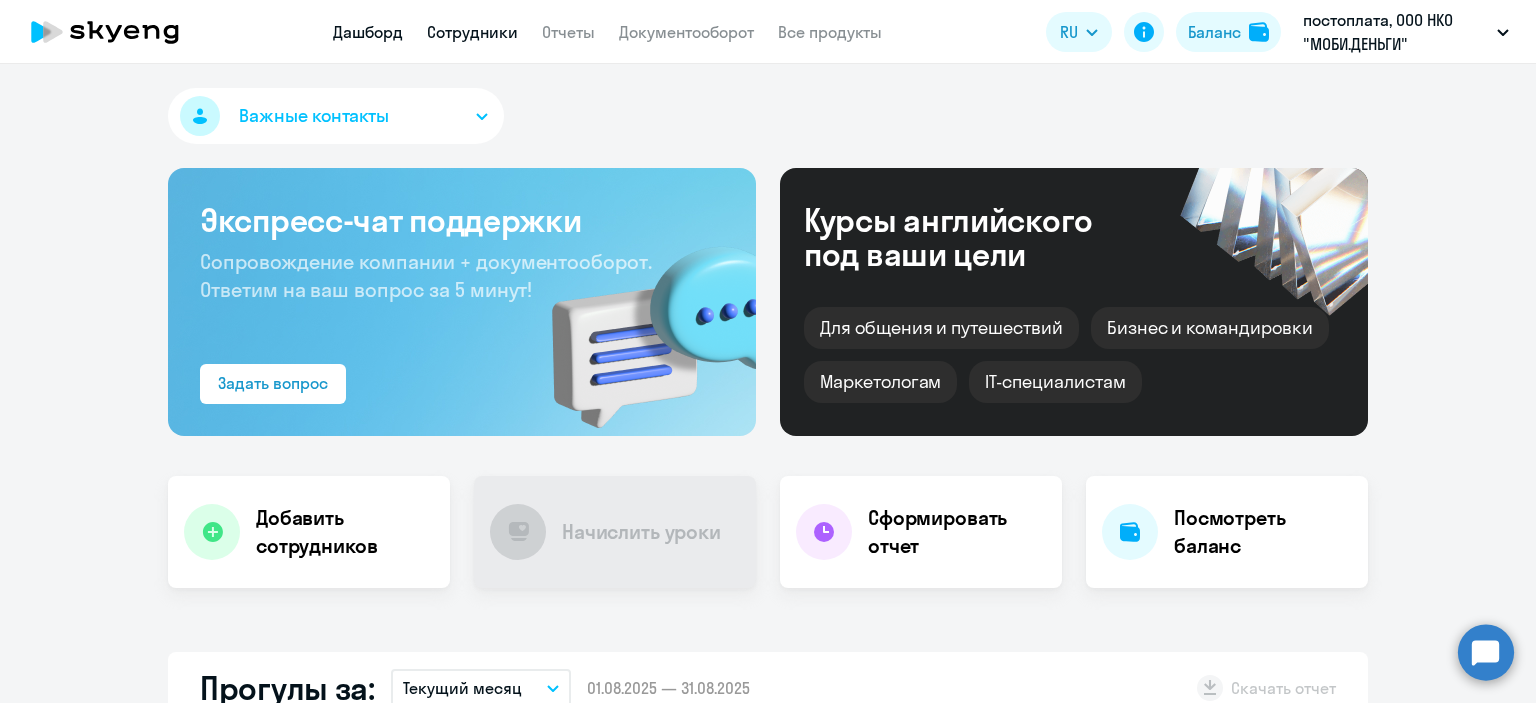 click on "Сотрудники" at bounding box center [472, 32] 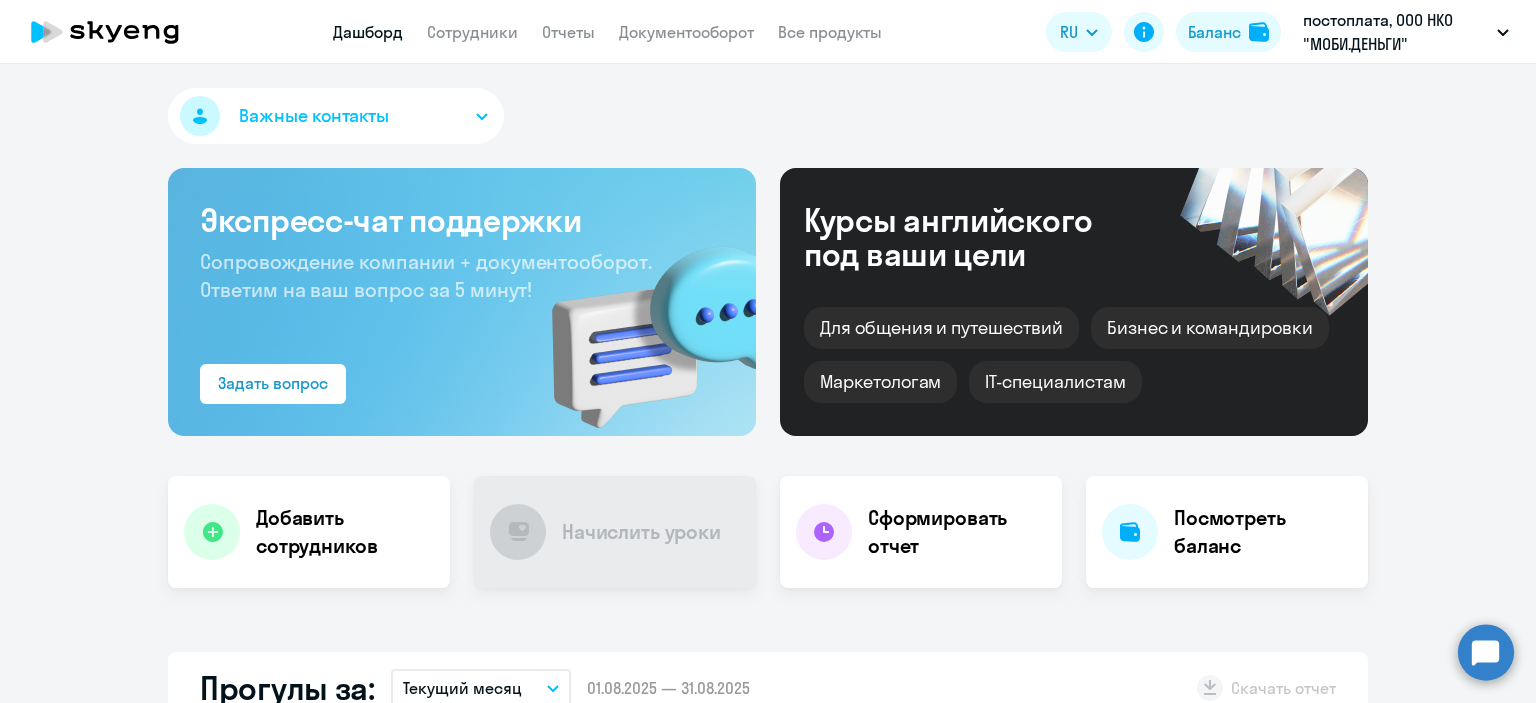 select on "30" 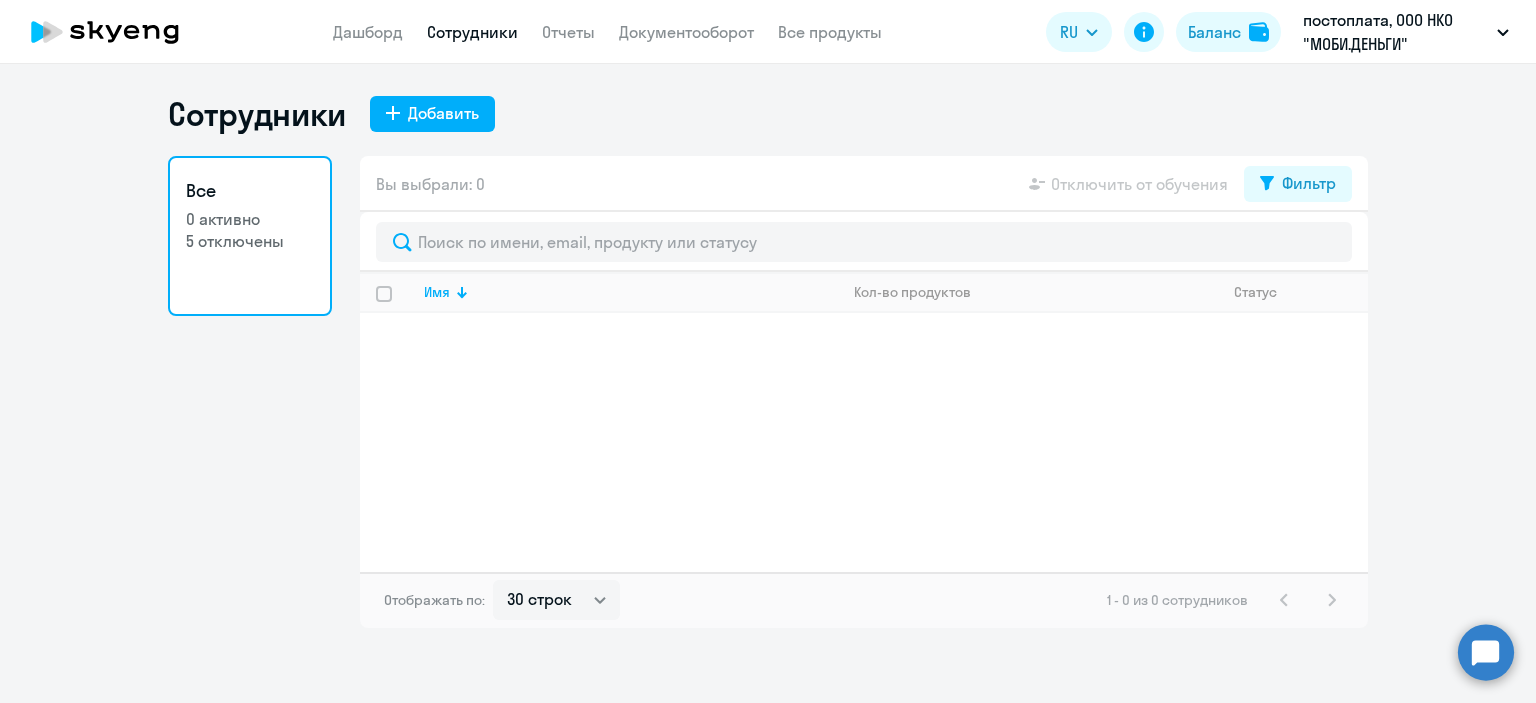 click on "5 отключены" 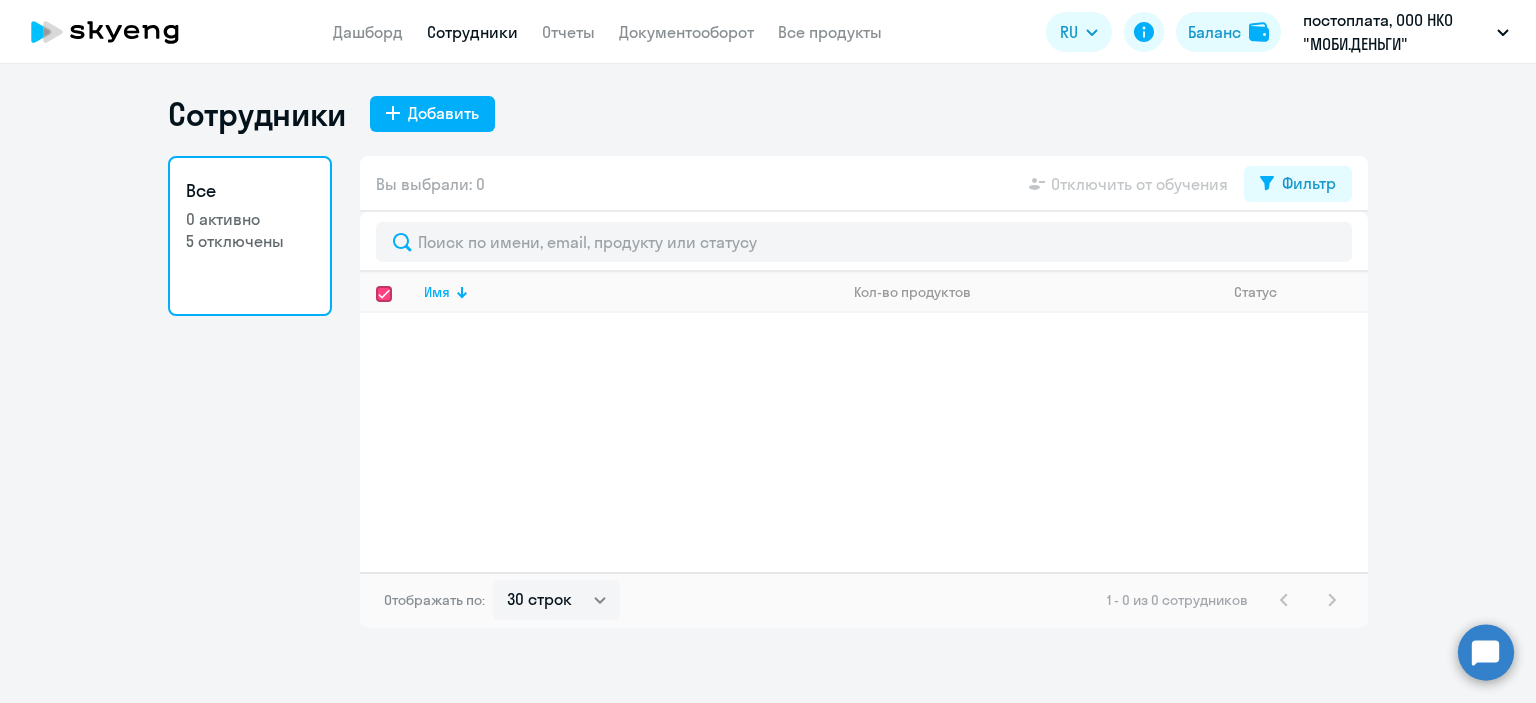 checkbox on "true" 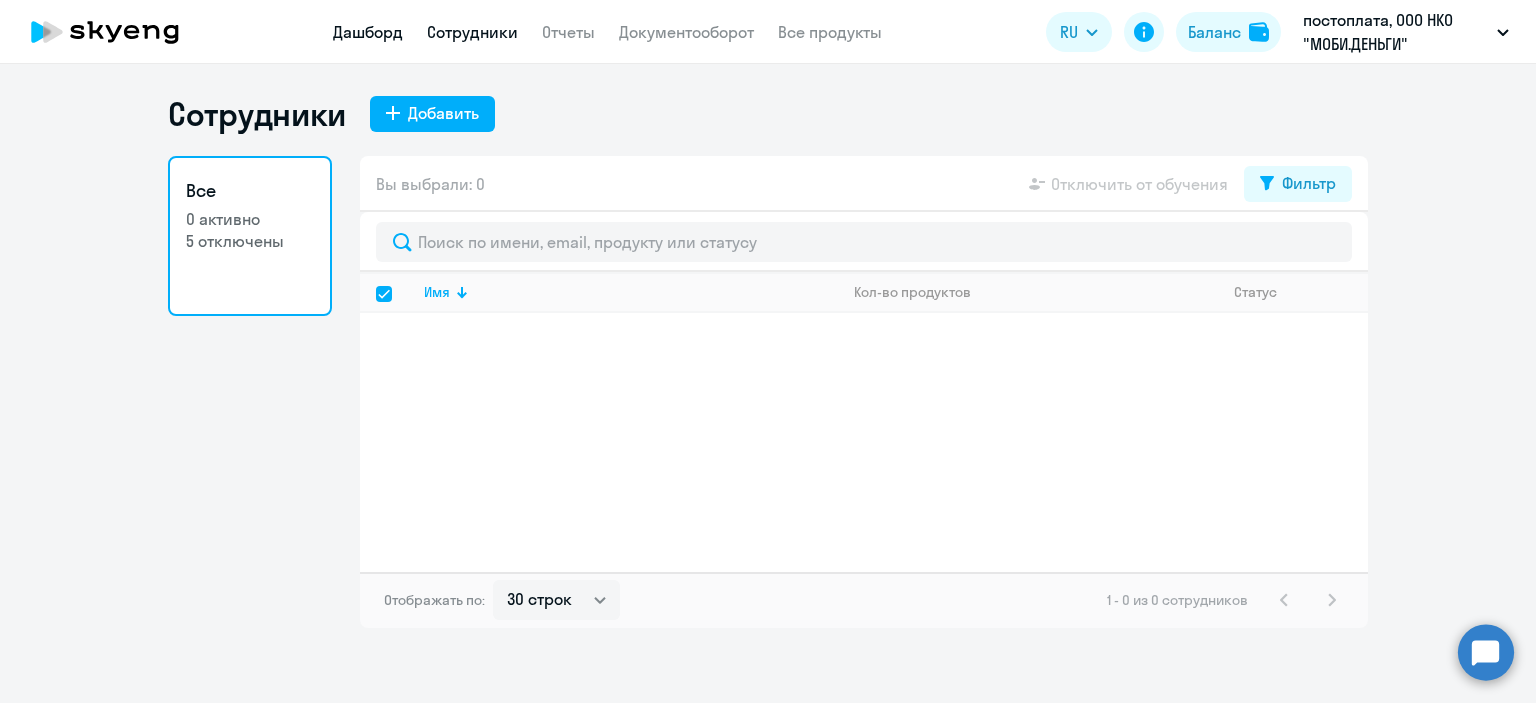 click on "Дашборд" at bounding box center (368, 32) 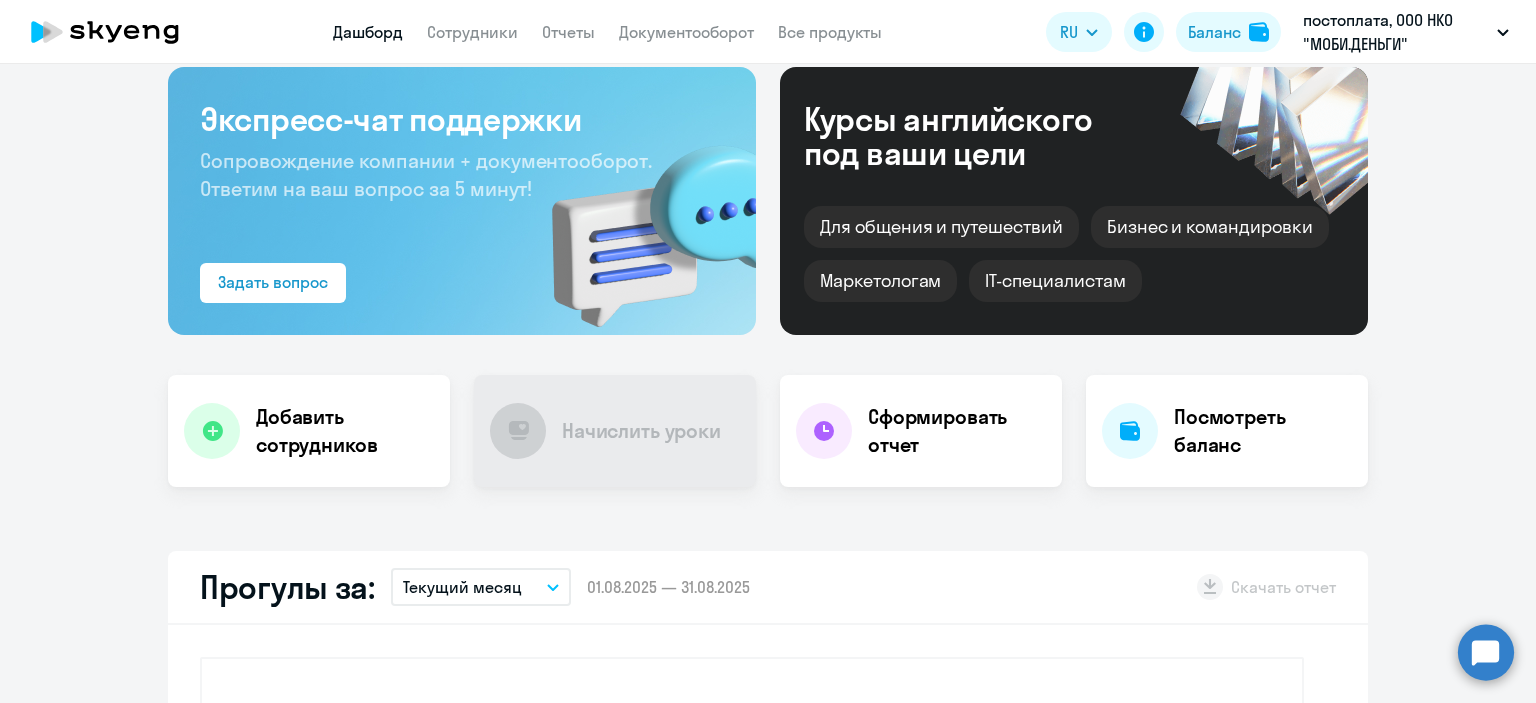 scroll, scrollTop: 0, scrollLeft: 0, axis: both 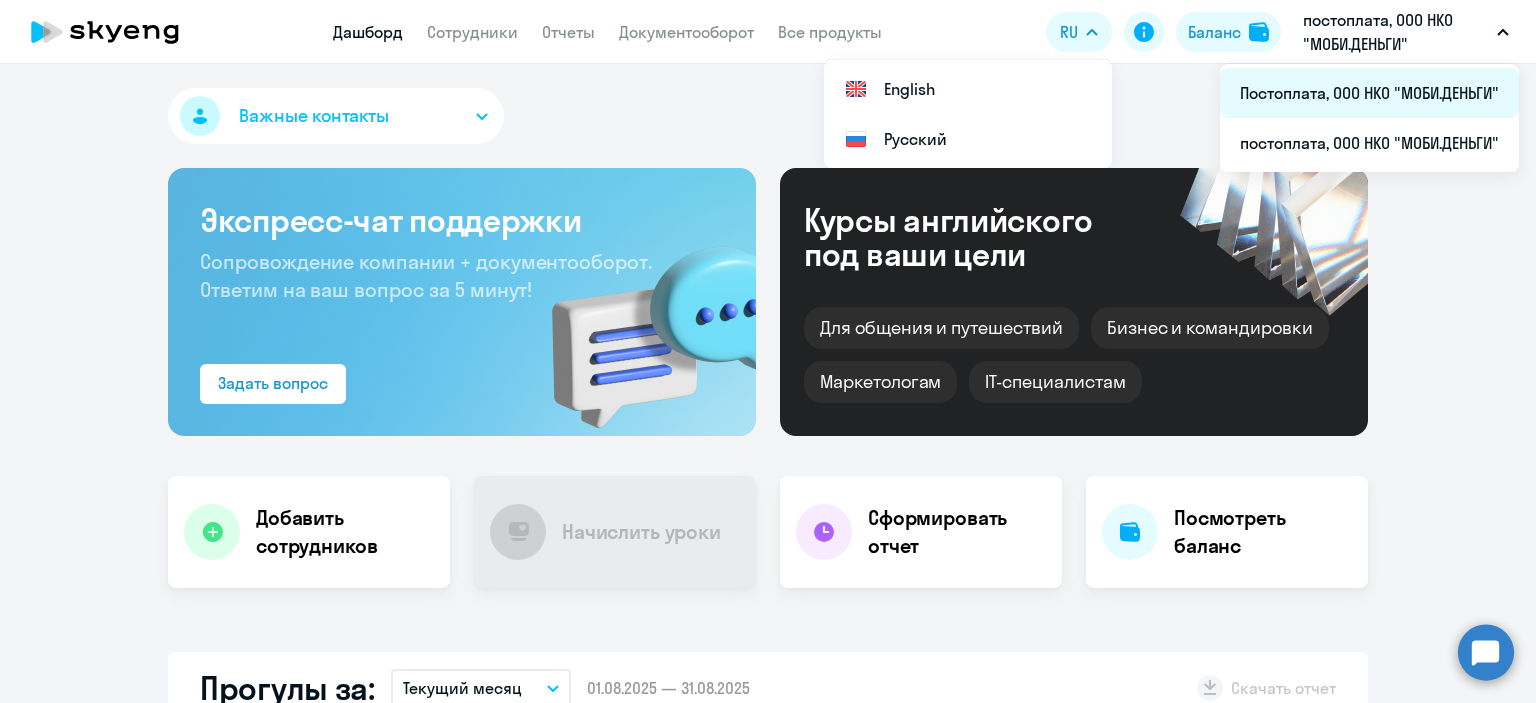 click on "Постоплата, ООО НКО "МОБИ.ДЕНЬГИ"" at bounding box center (1369, 93) 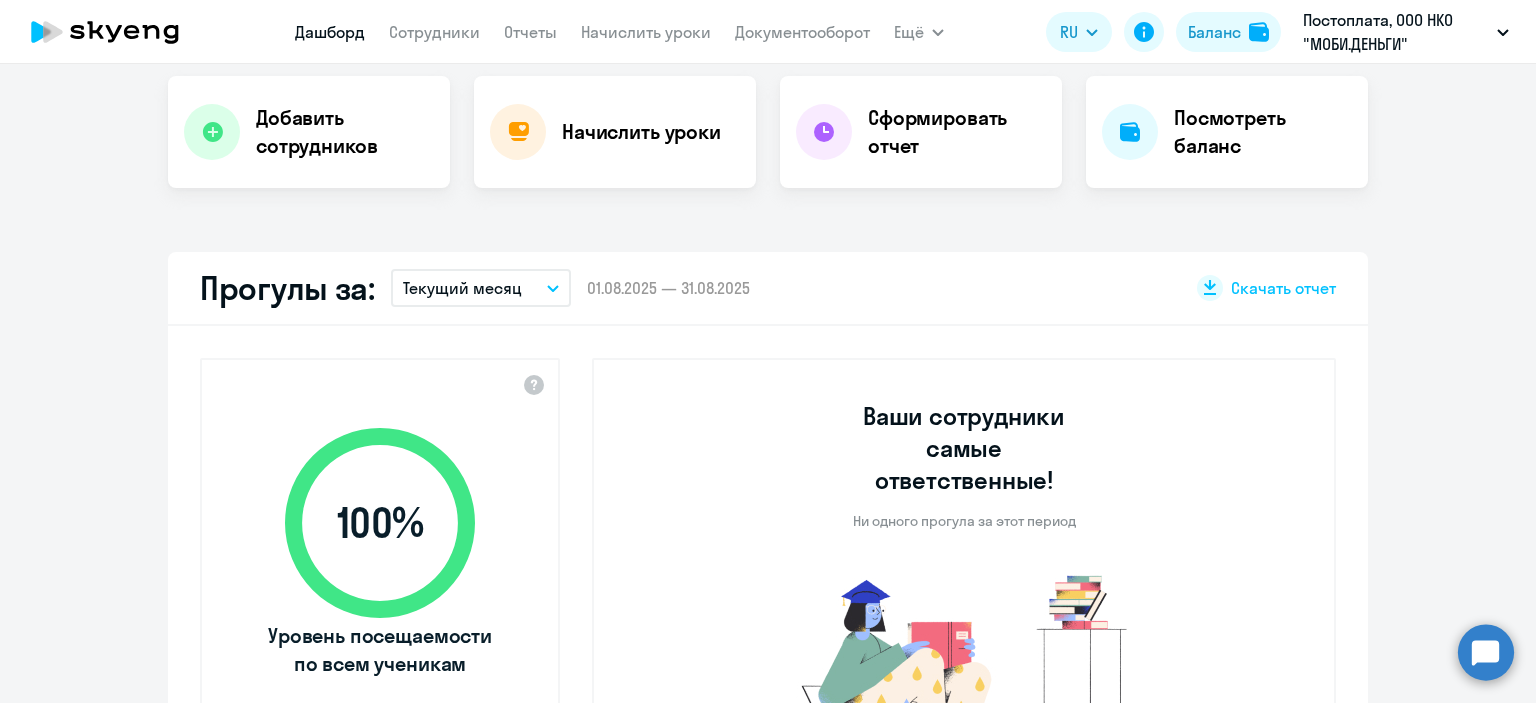 scroll, scrollTop: 0, scrollLeft: 0, axis: both 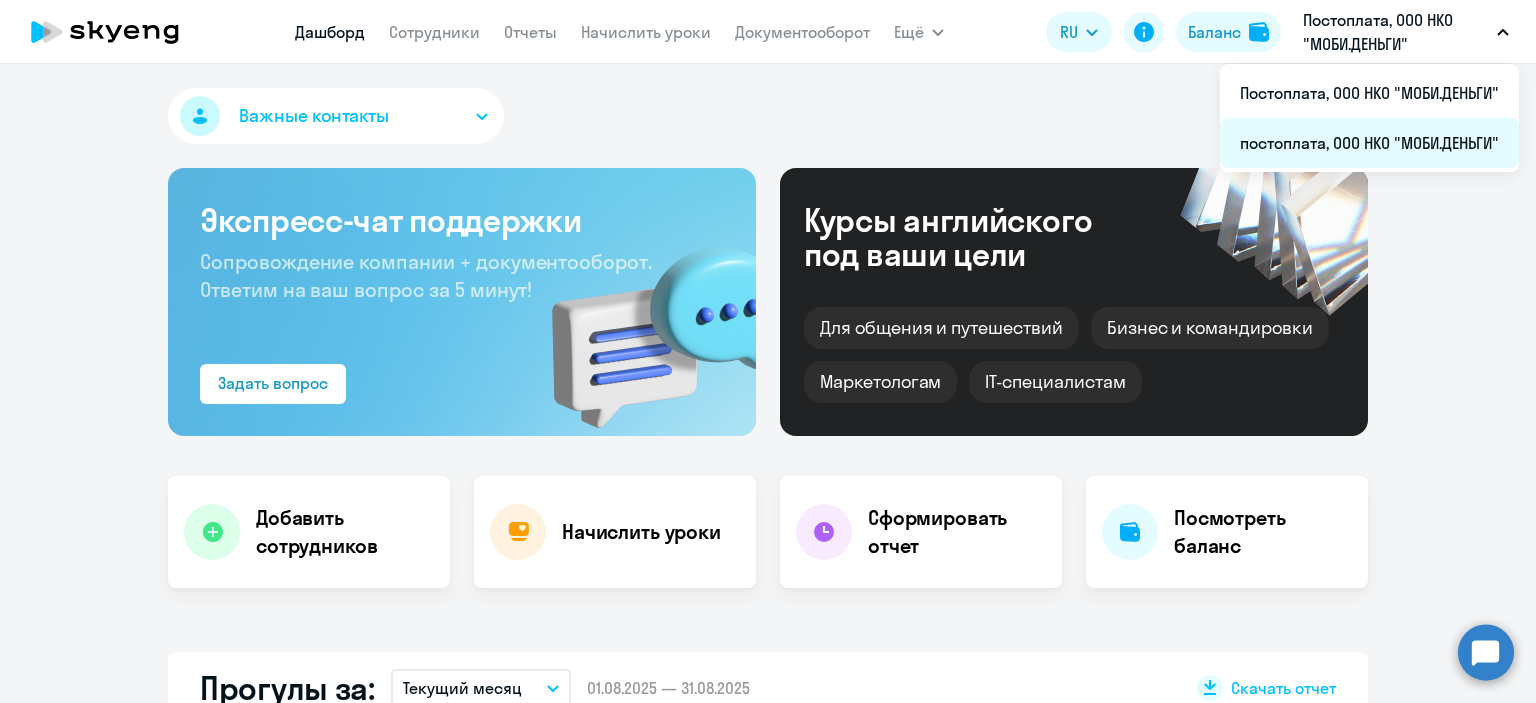 click on "постоплата, ООО НКО "МОБИ.ДЕНЬГИ"" at bounding box center [1369, 143] 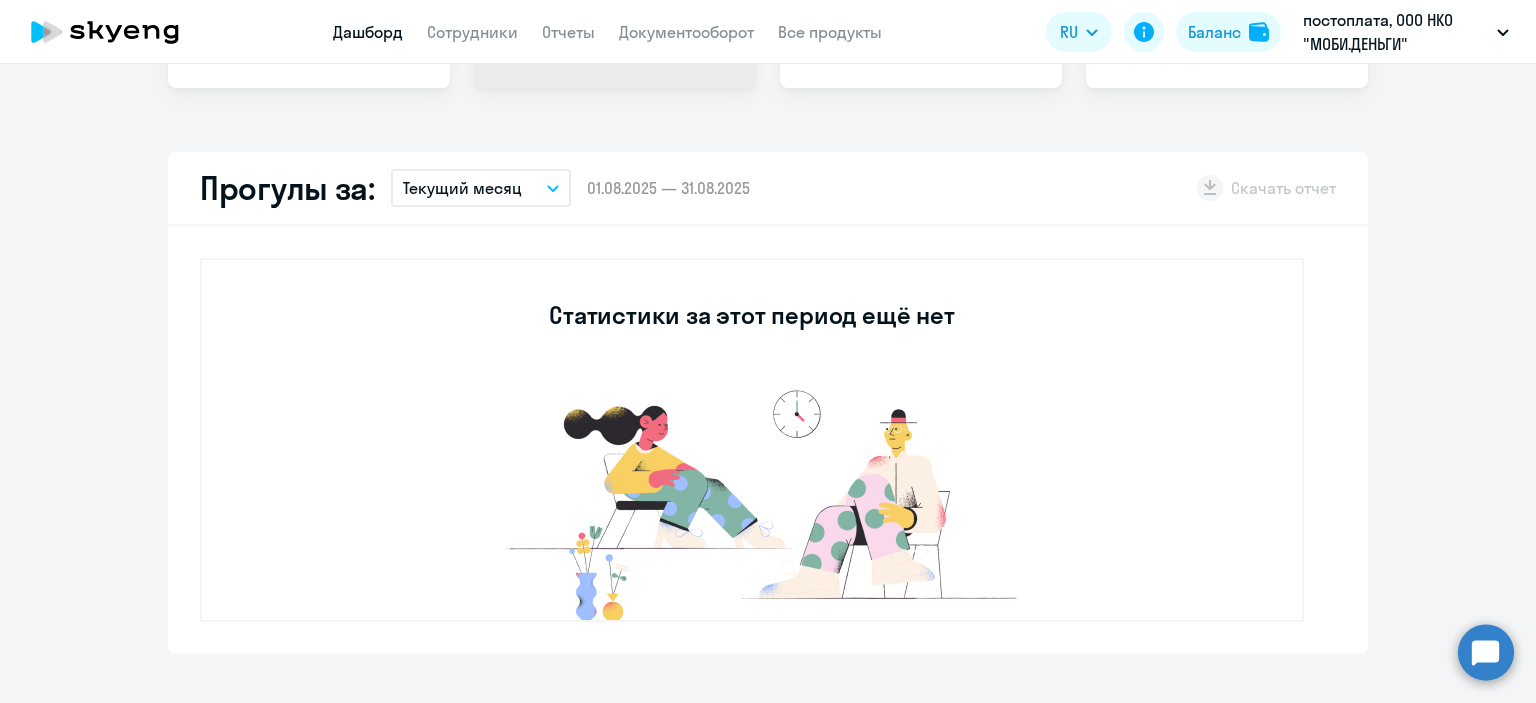 scroll, scrollTop: 0, scrollLeft: 0, axis: both 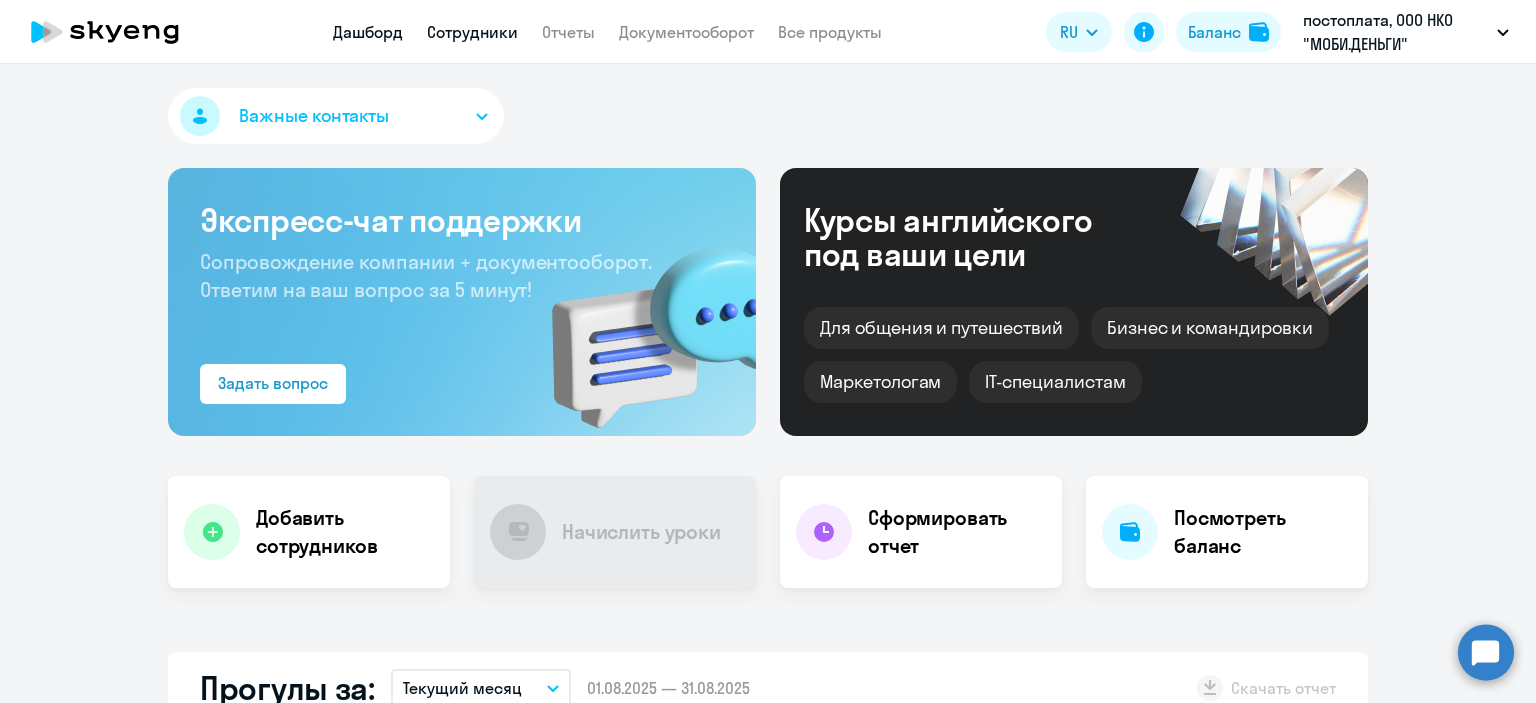 click on "Сотрудники" at bounding box center [472, 32] 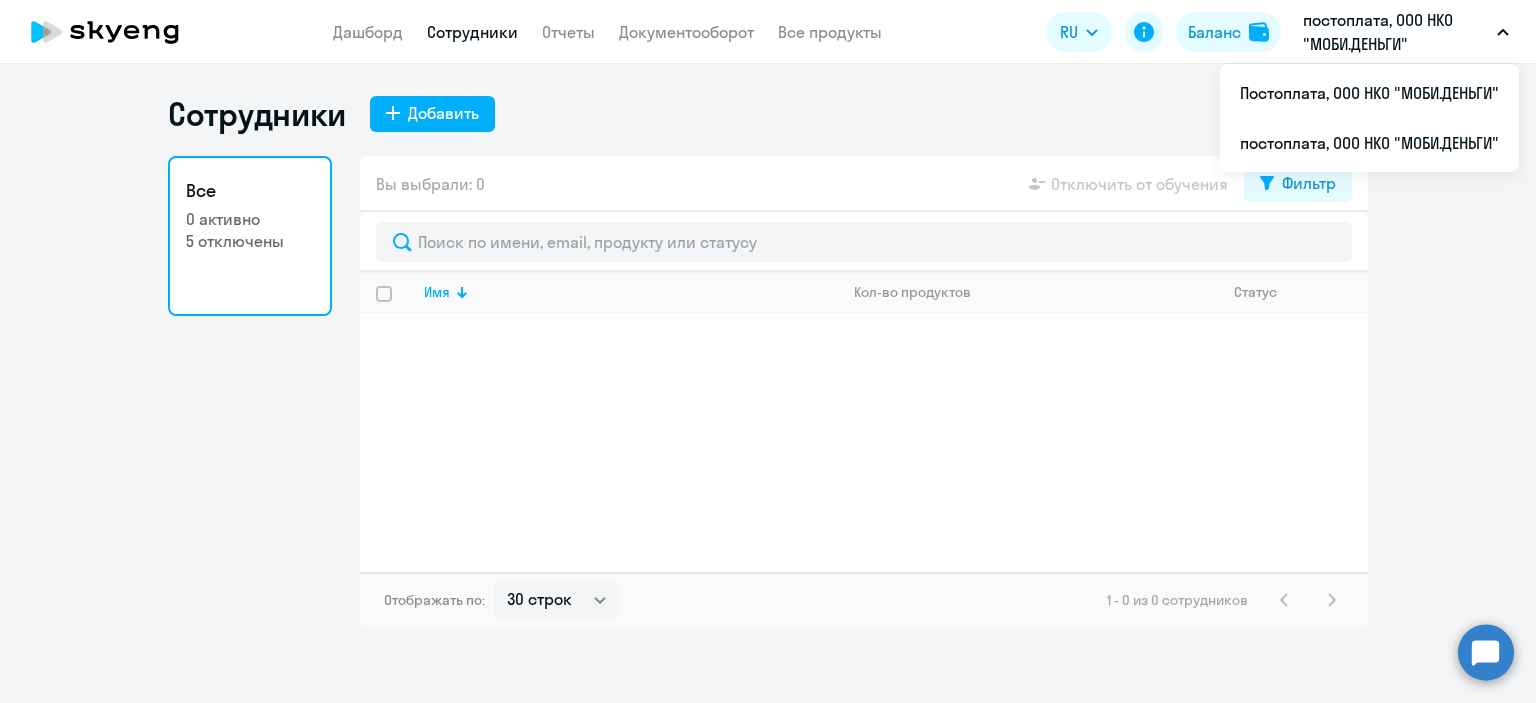 click on "постоплата, ООО НКО "МОБИ.ДЕНЬГИ"" at bounding box center (1396, 32) 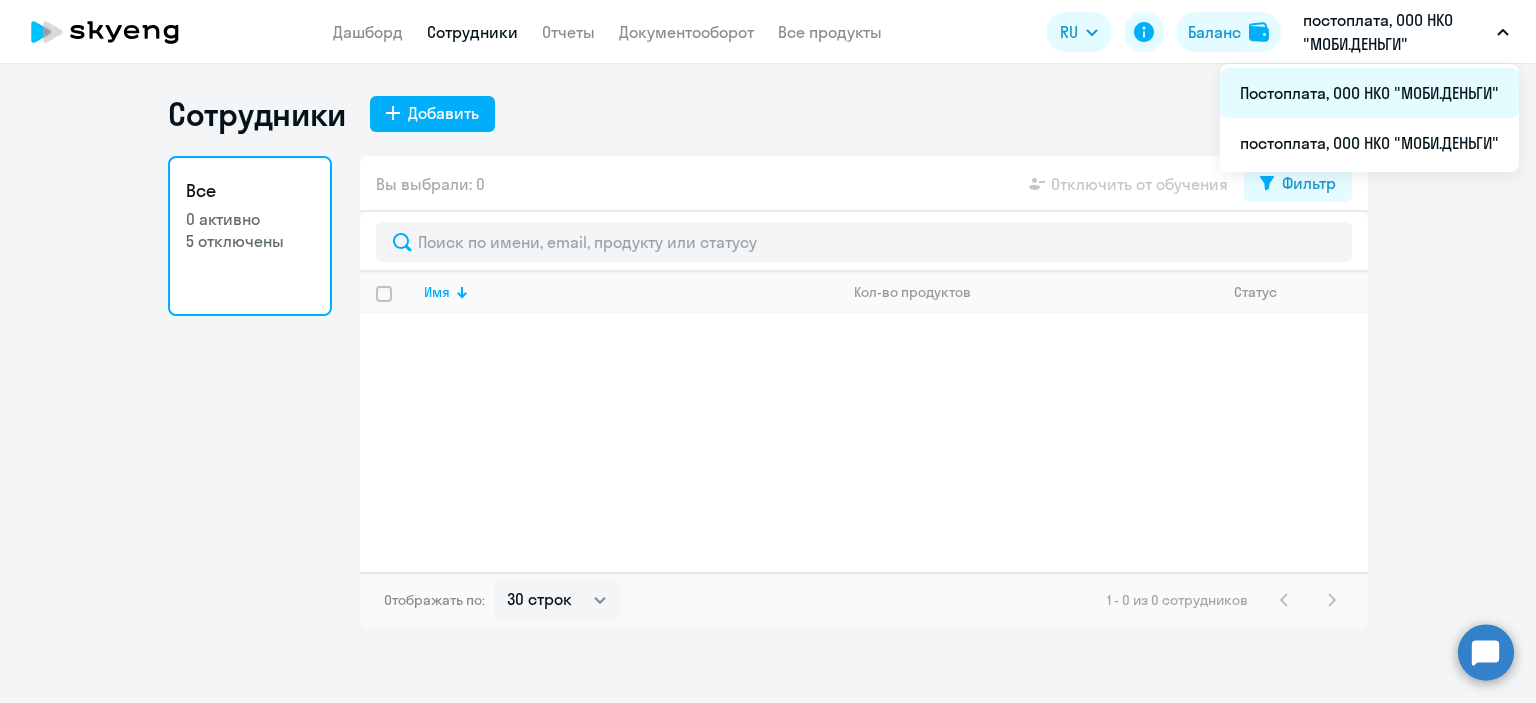 click on "Постоплата, ООО НКО "МОБИ.ДЕНЬГИ"" at bounding box center [1369, 93] 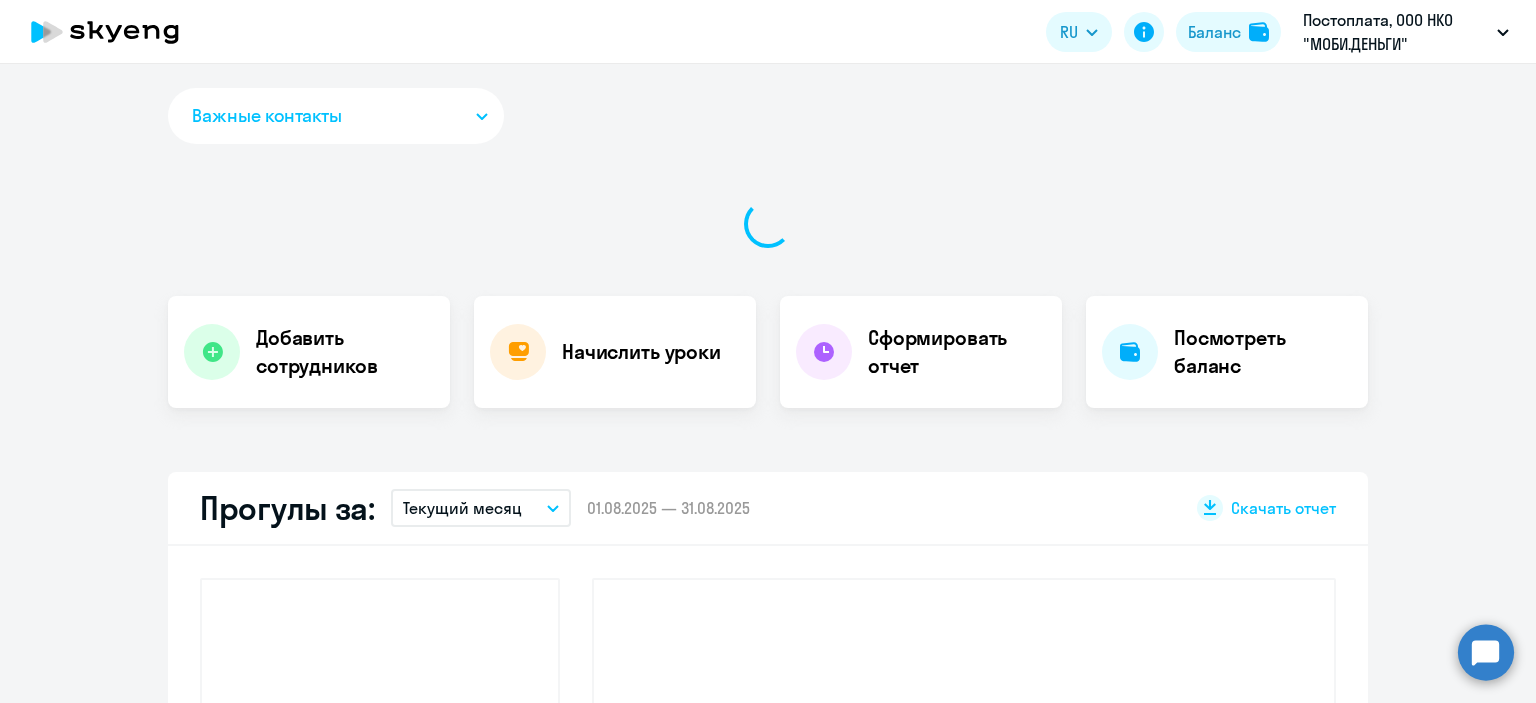 select on "30" 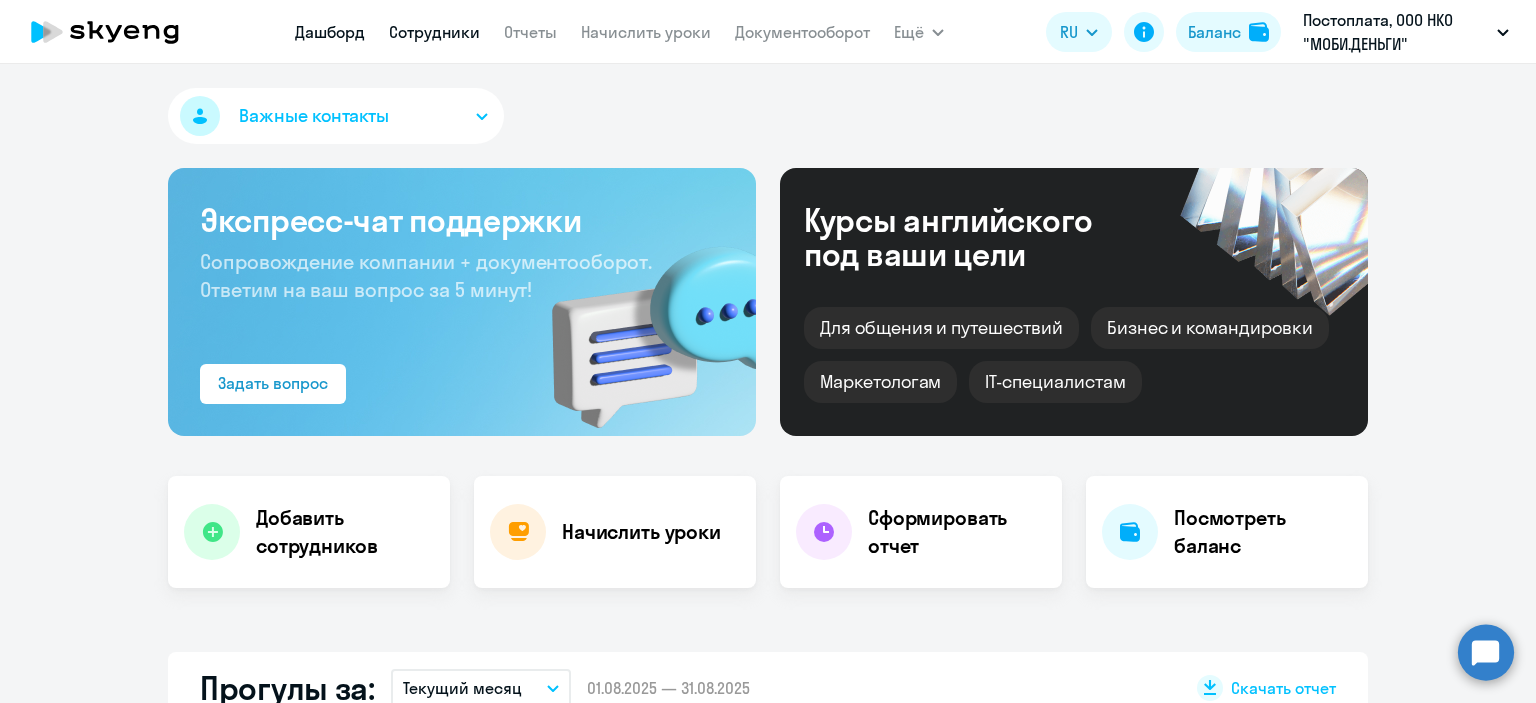 click on "Сотрудники" at bounding box center (434, 32) 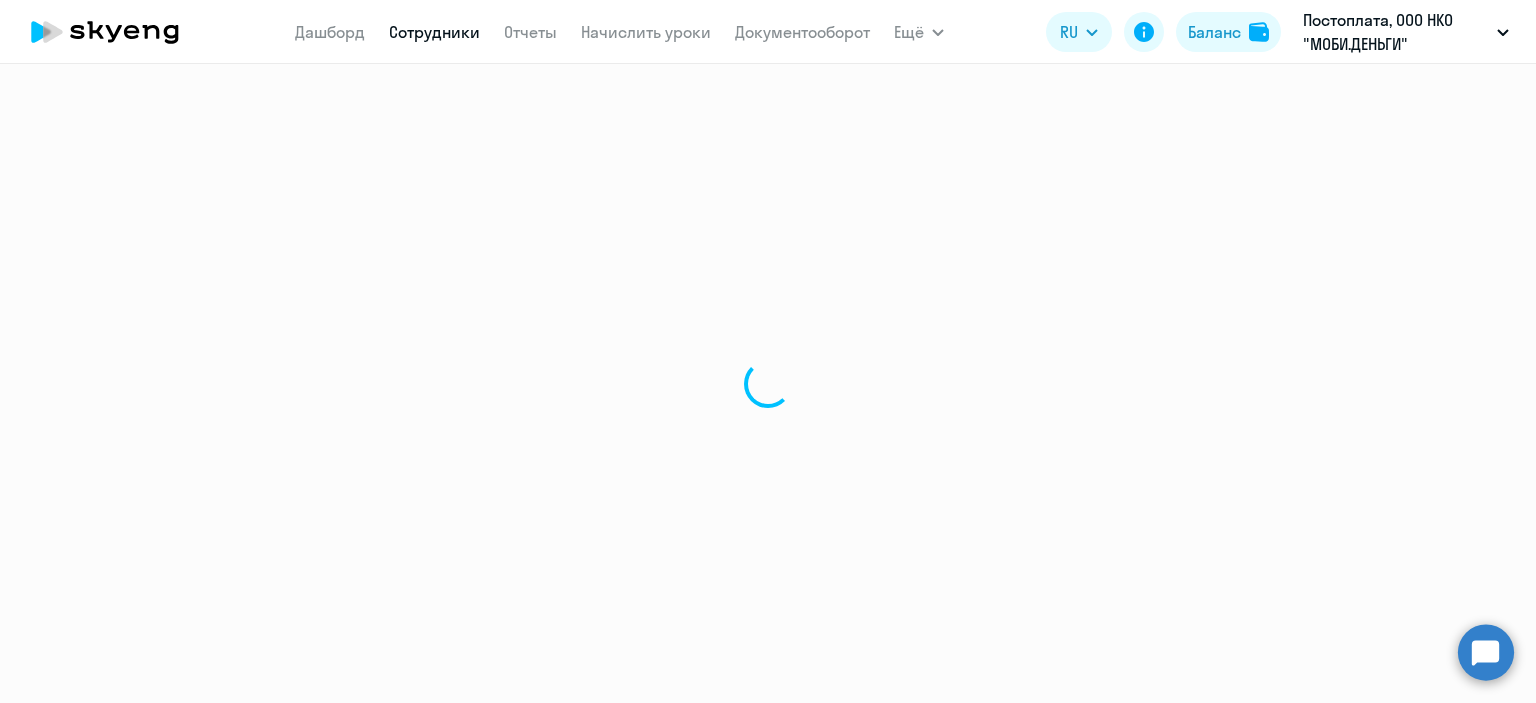 select on "30" 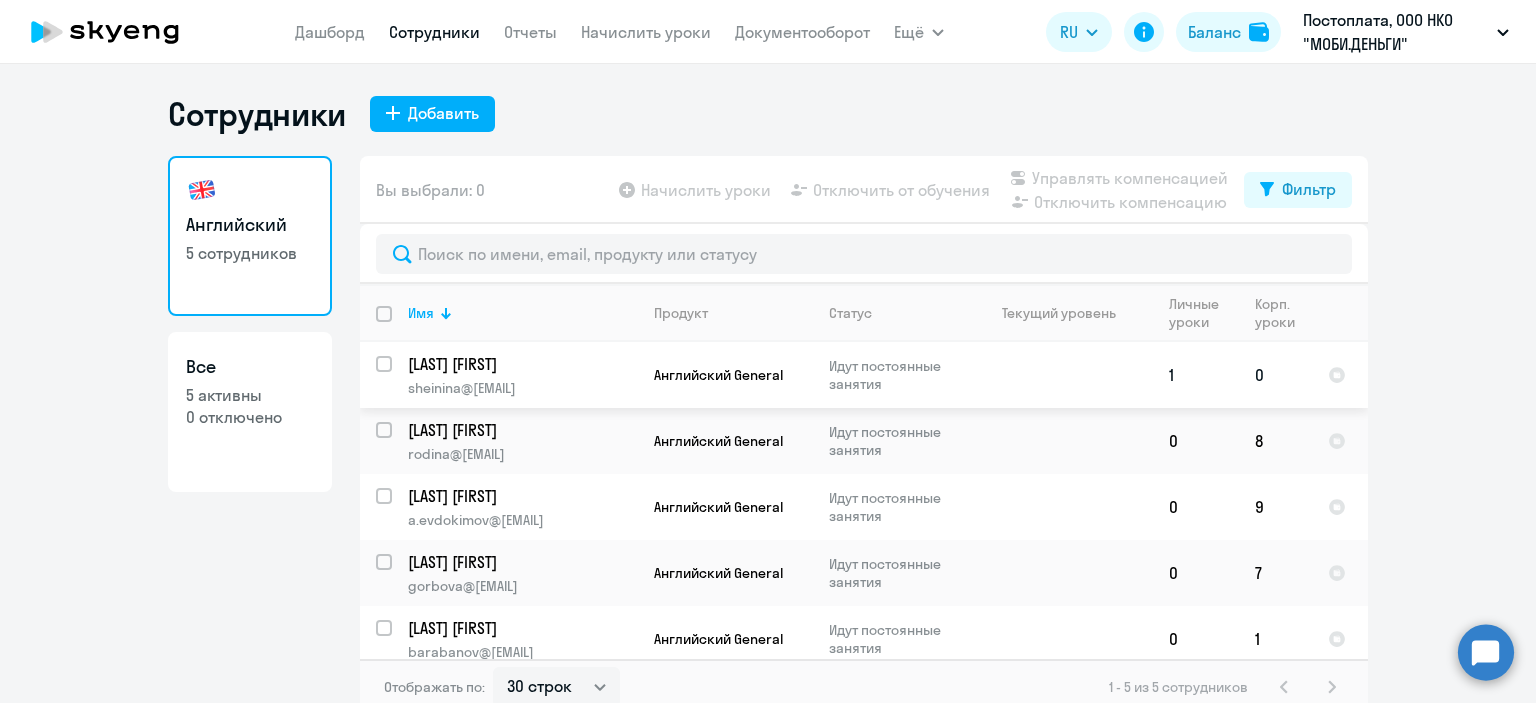 click at bounding box center [396, 376] 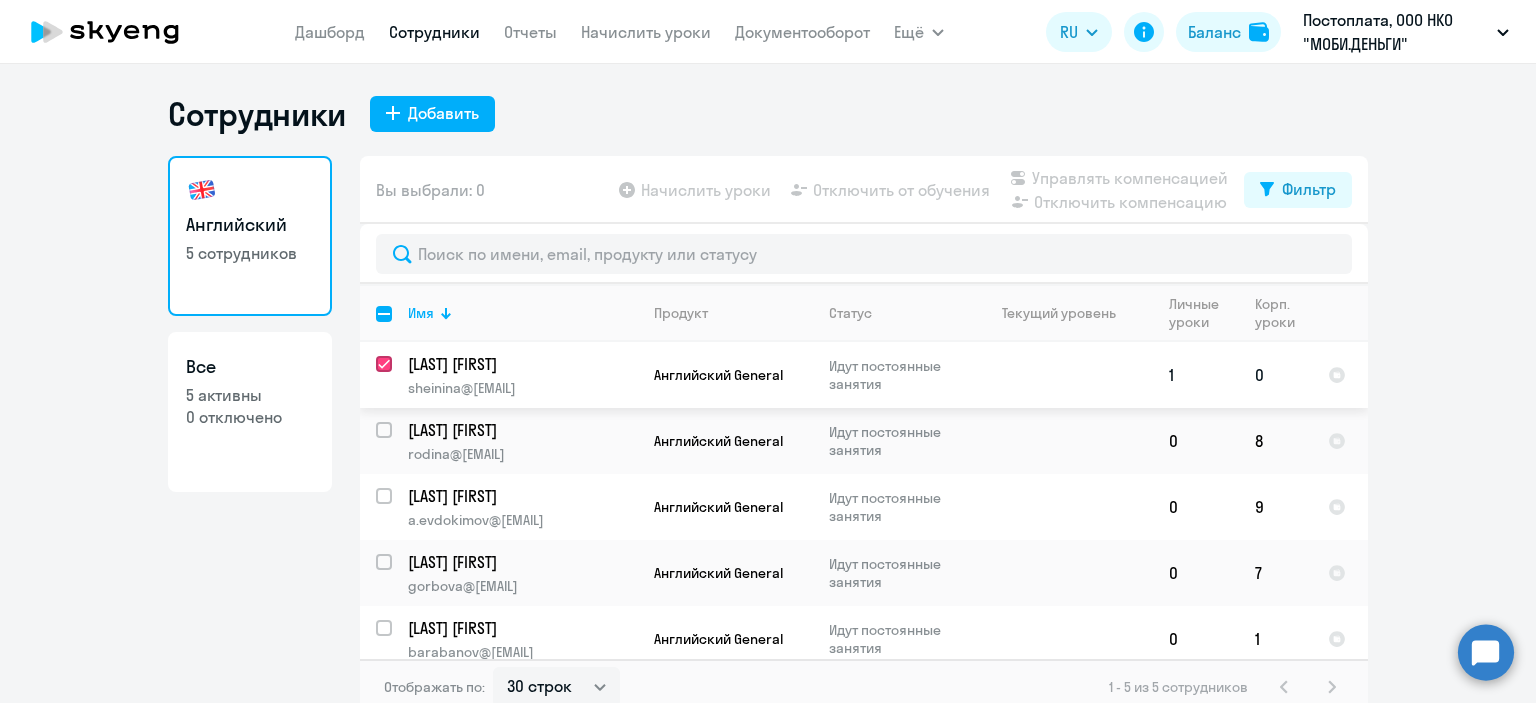 checkbox on "true" 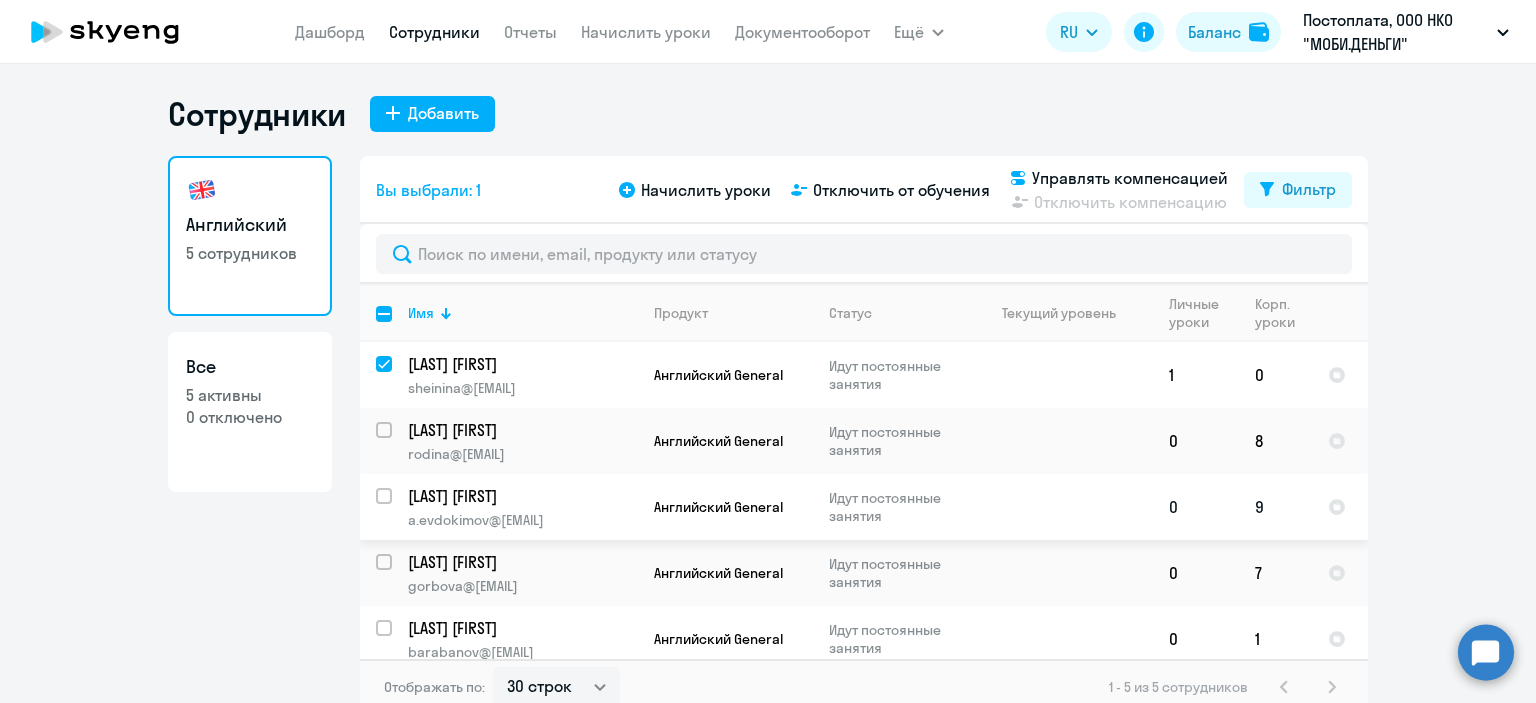 click at bounding box center [396, 508] 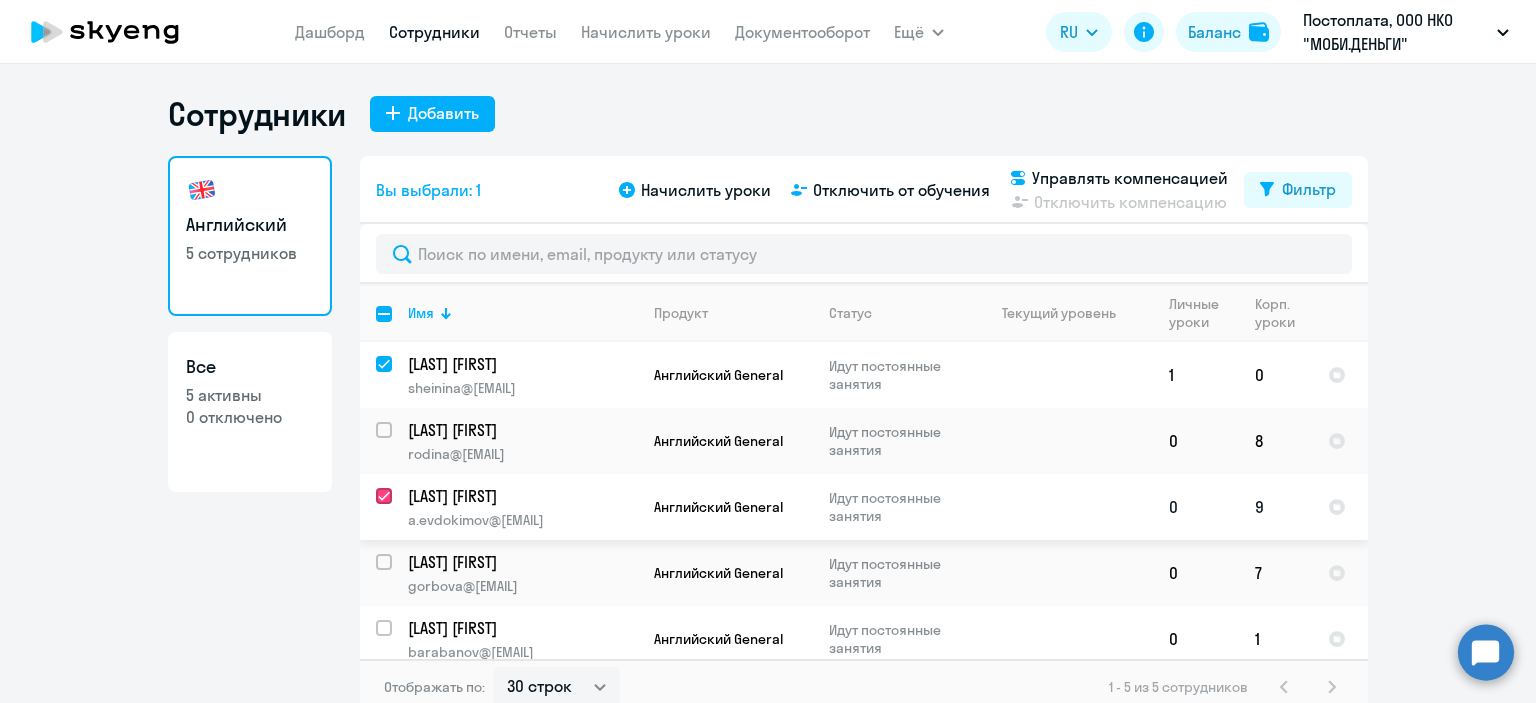 checkbox on "true" 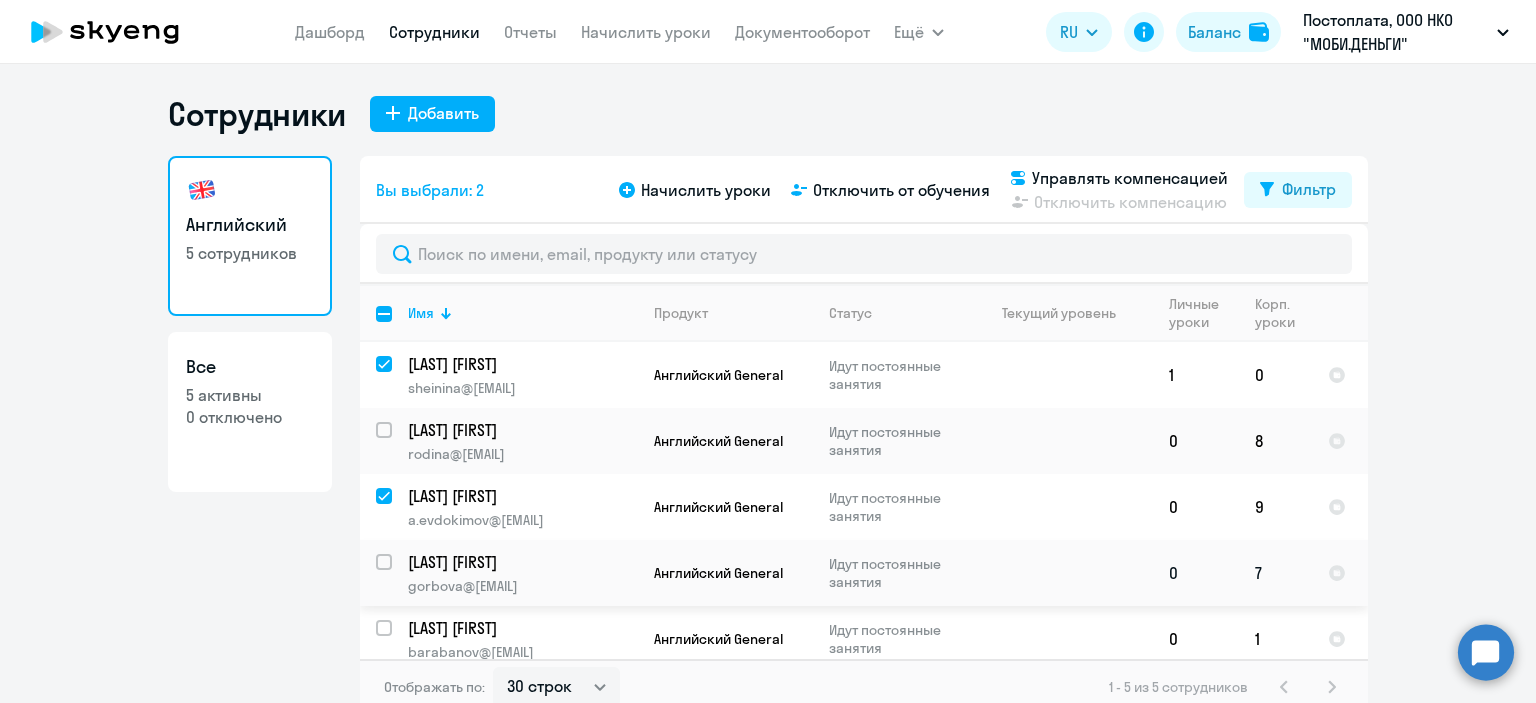 click at bounding box center [396, 574] 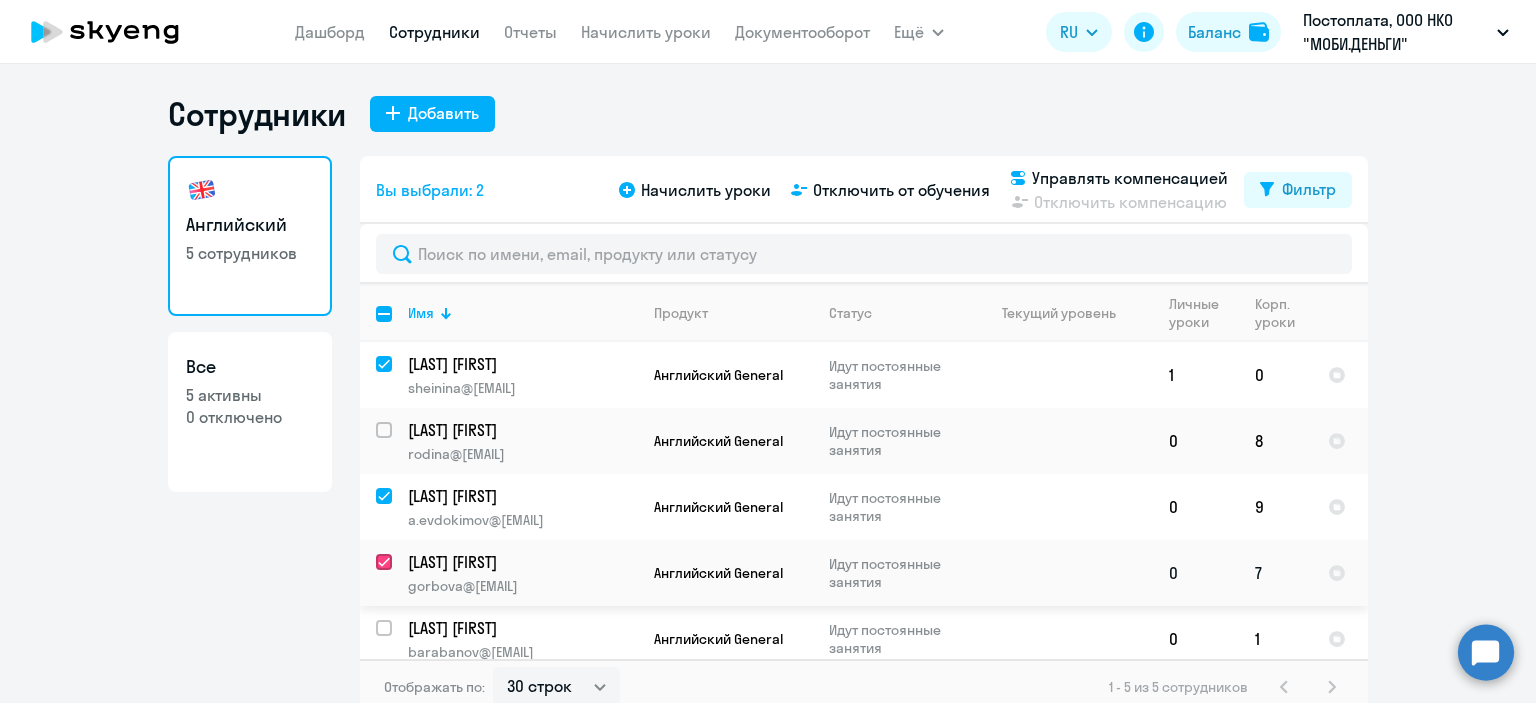 checkbox on "true" 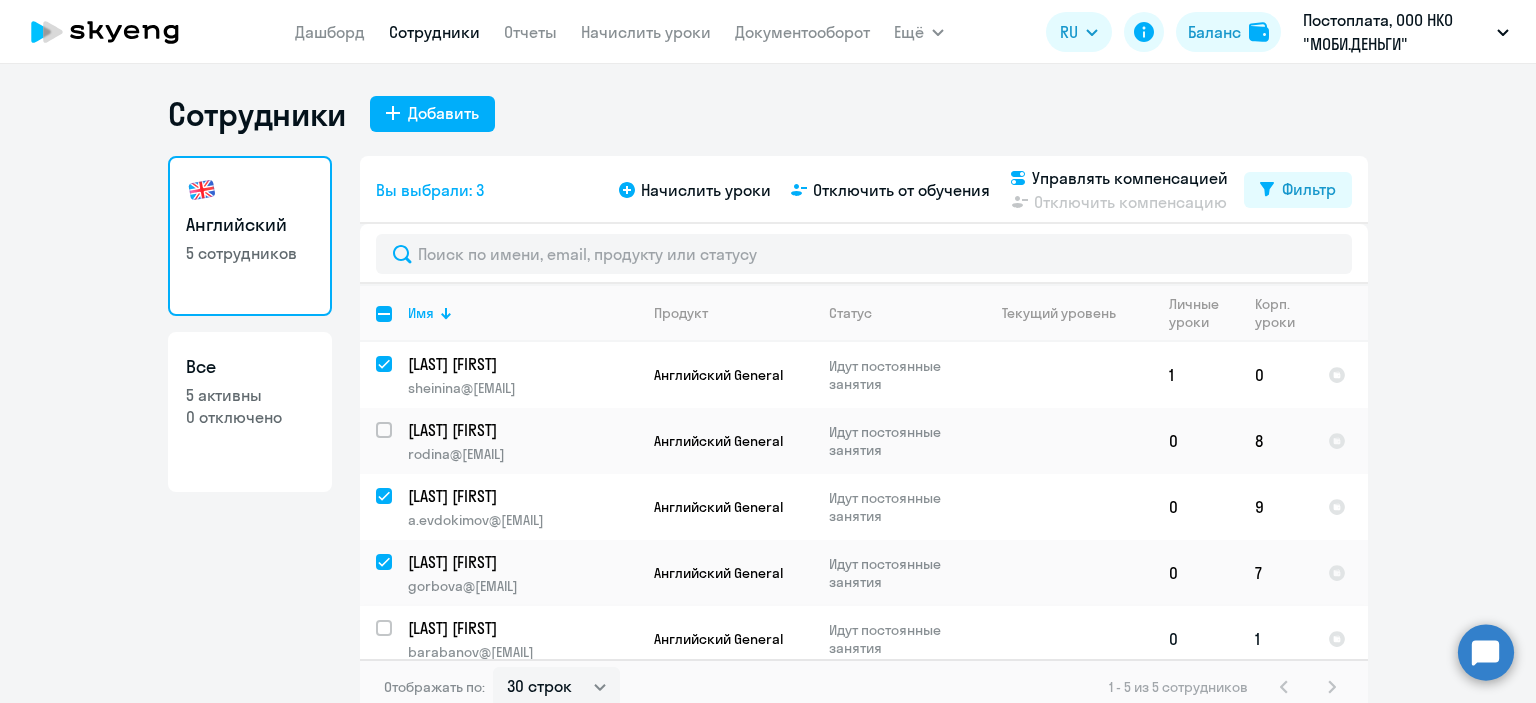 click at bounding box center (396, 640) 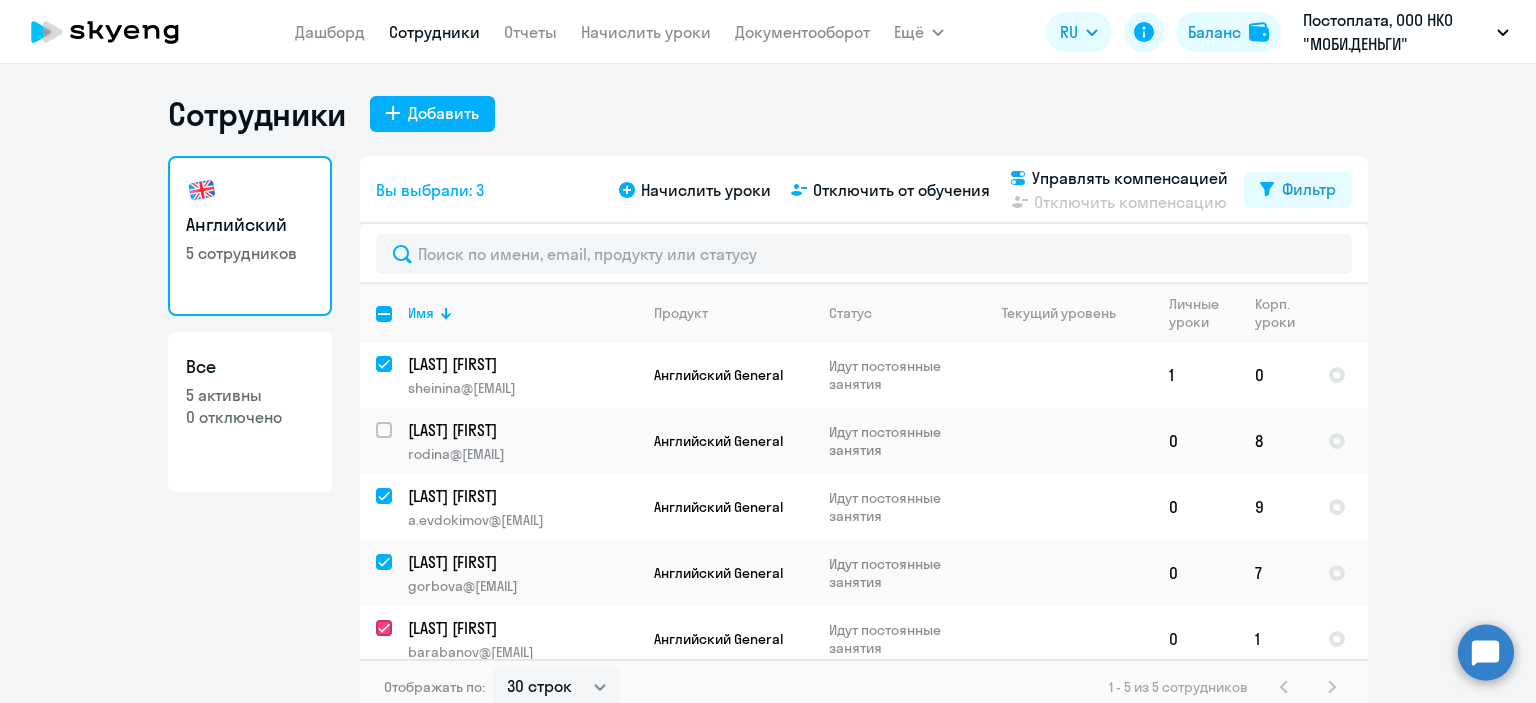 checkbox on "true" 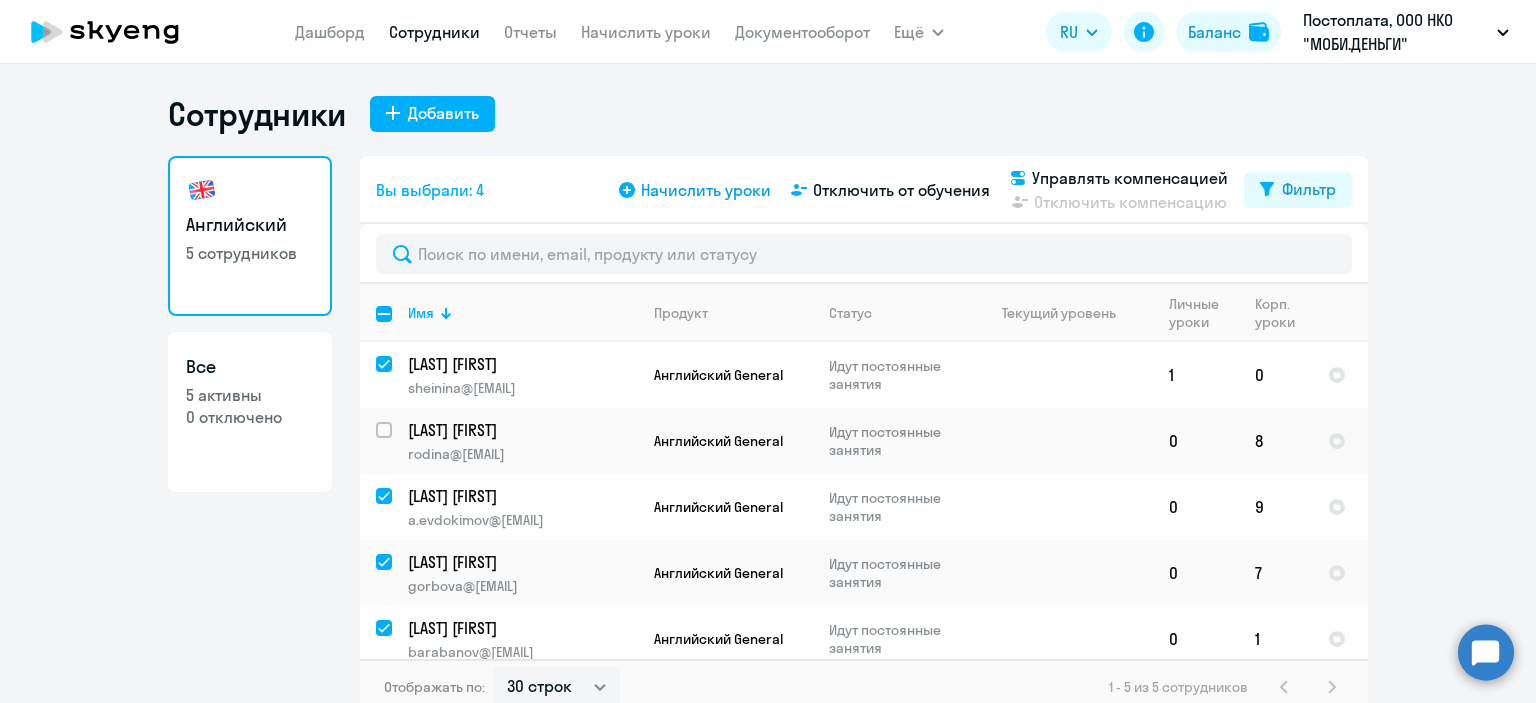 click on "Начислить уроки" 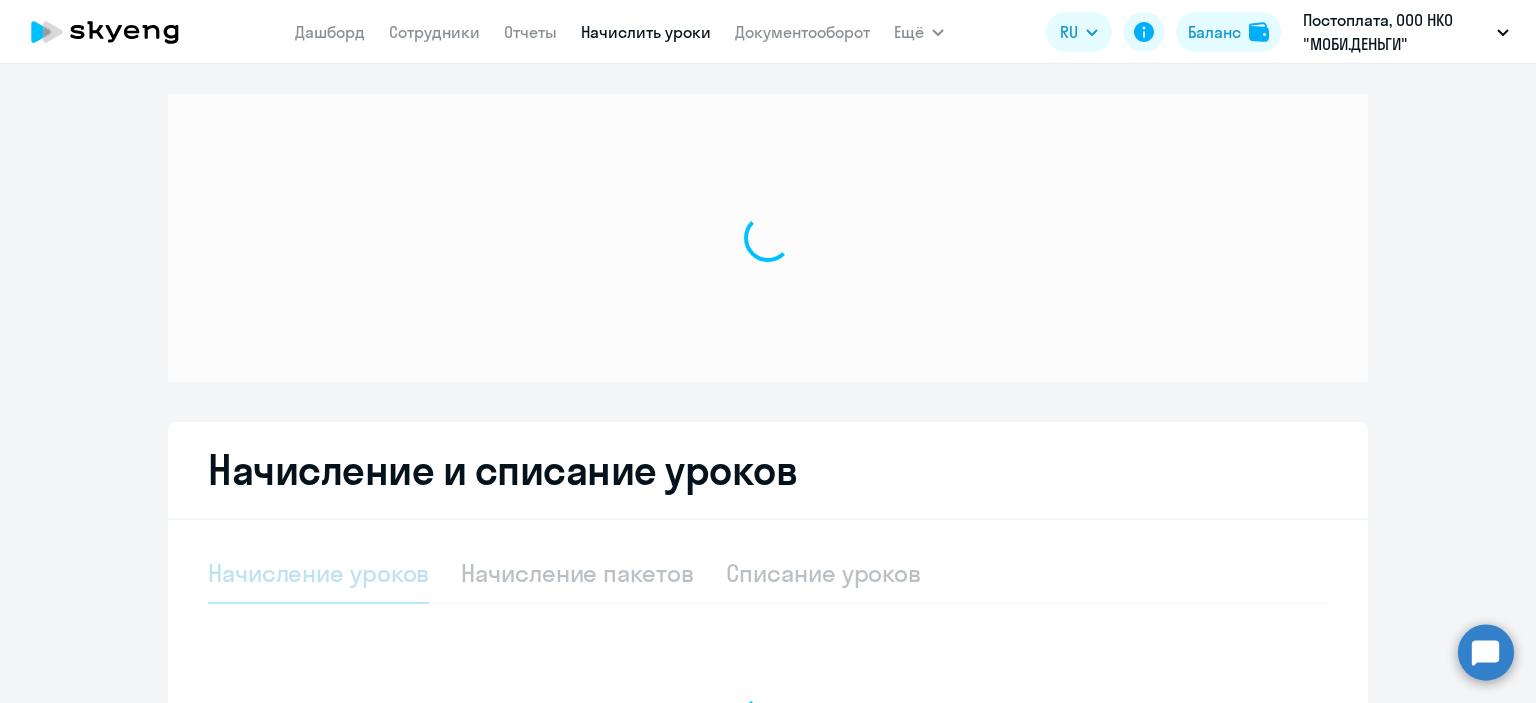 select on "10" 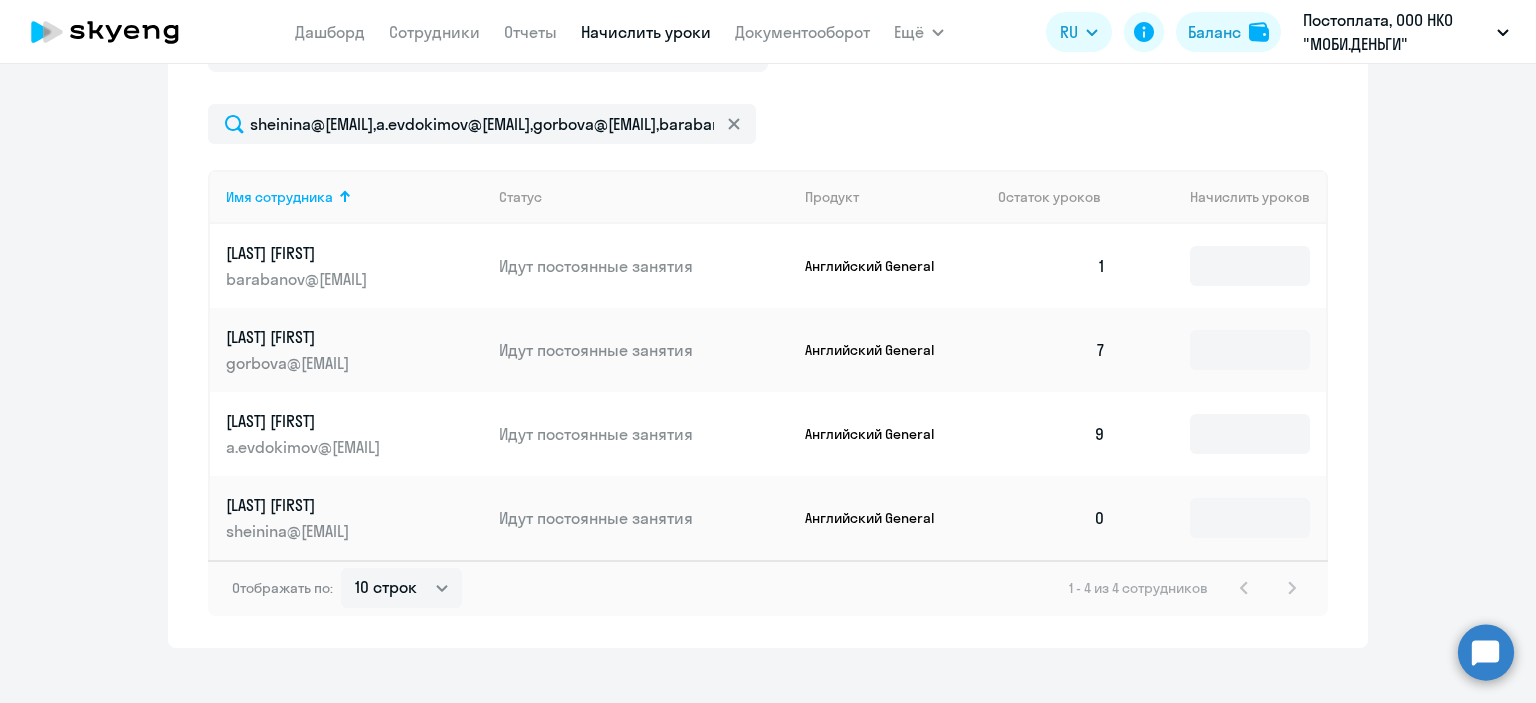 scroll, scrollTop: 856, scrollLeft: 0, axis: vertical 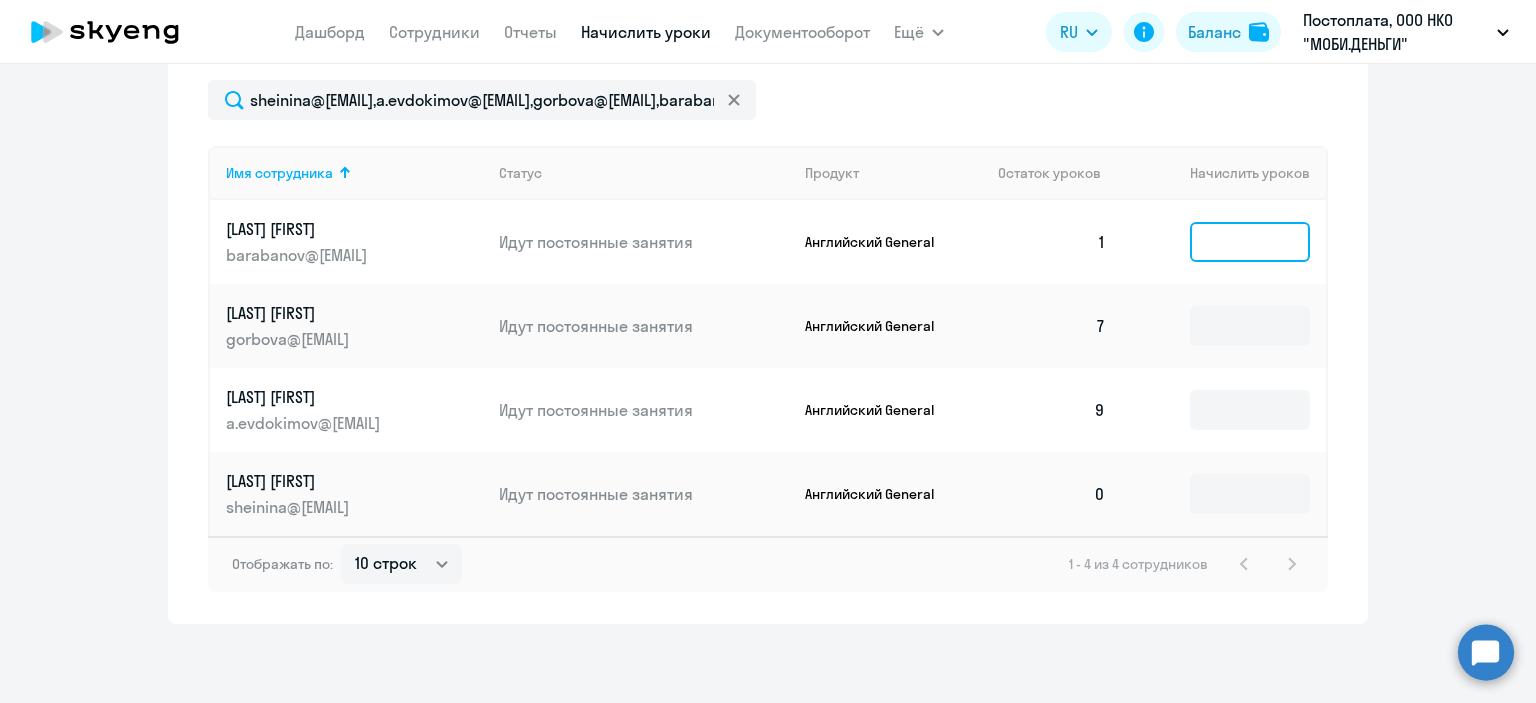 click 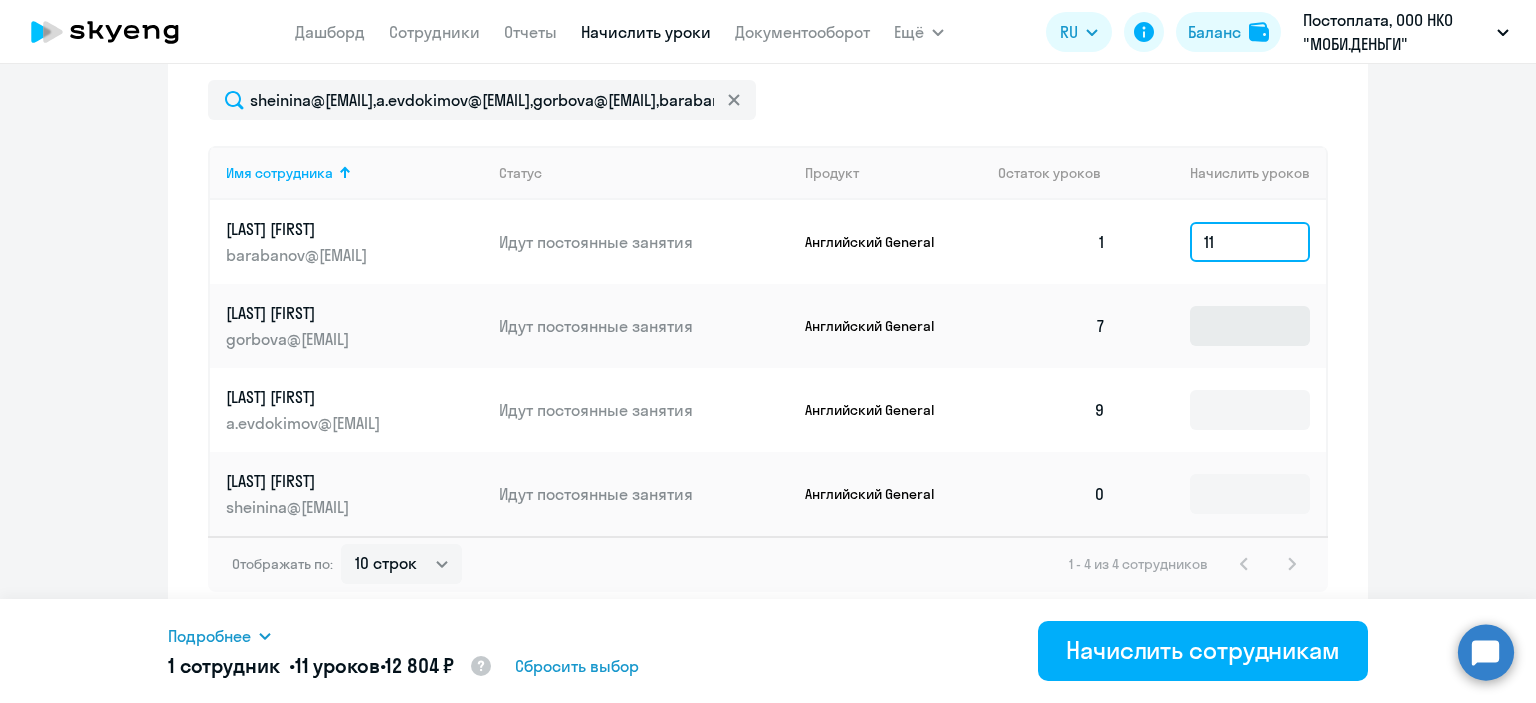 type on "11" 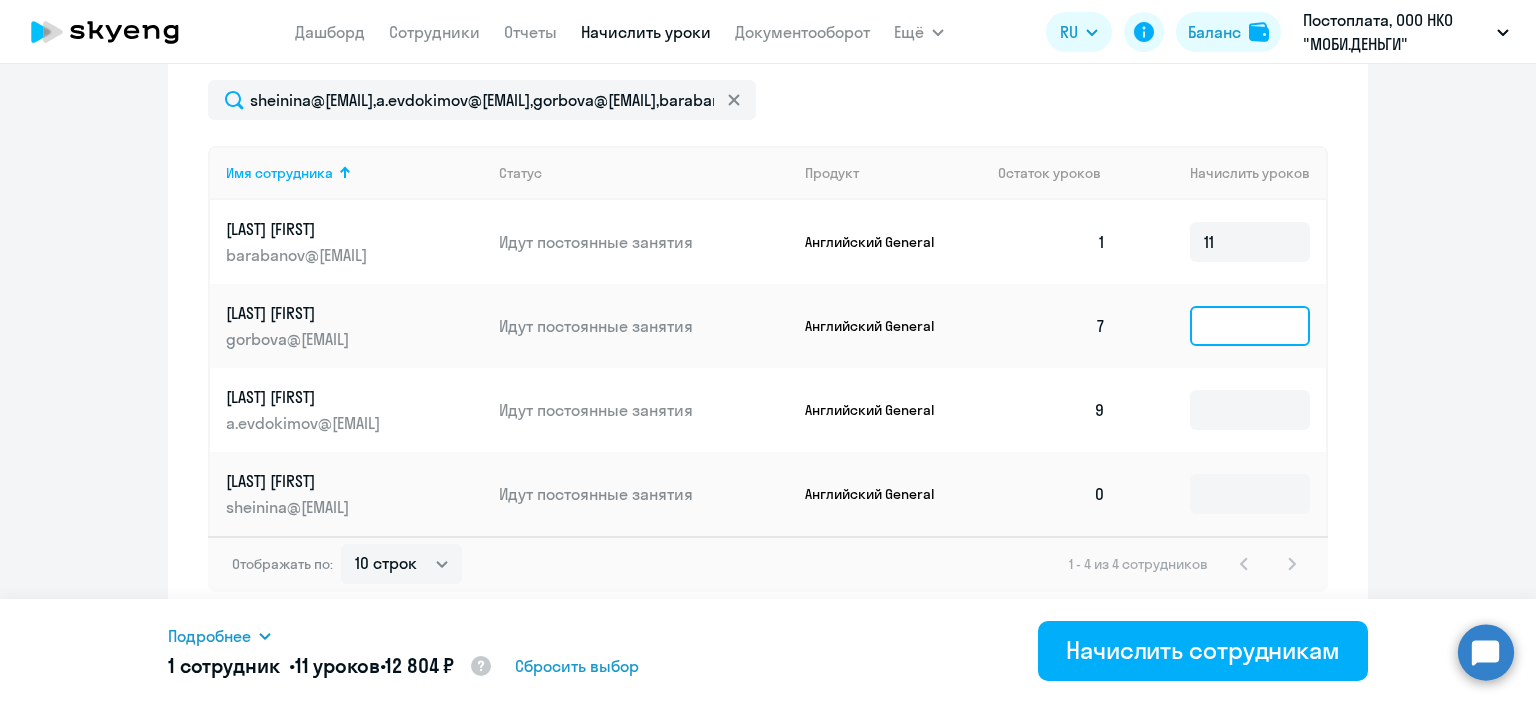 click 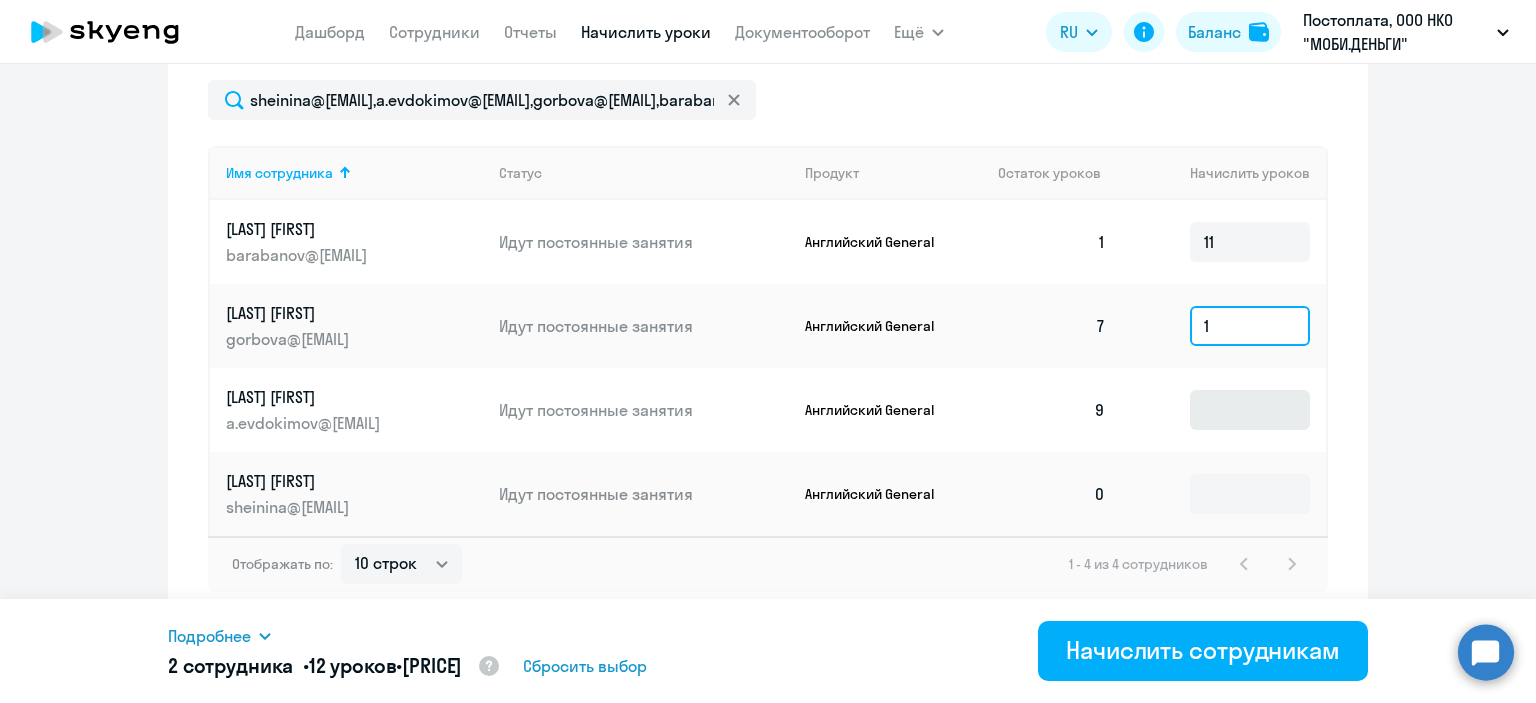 type on "1" 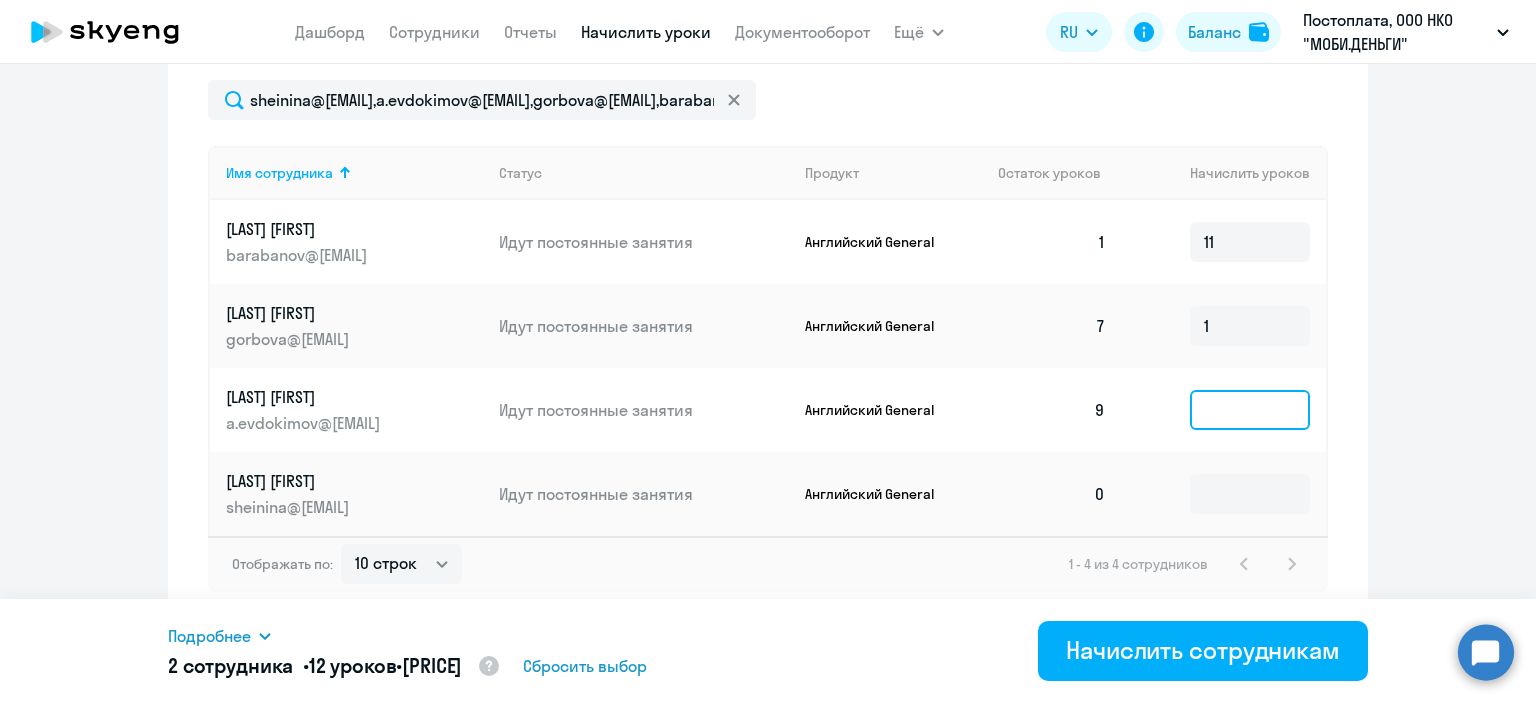 click 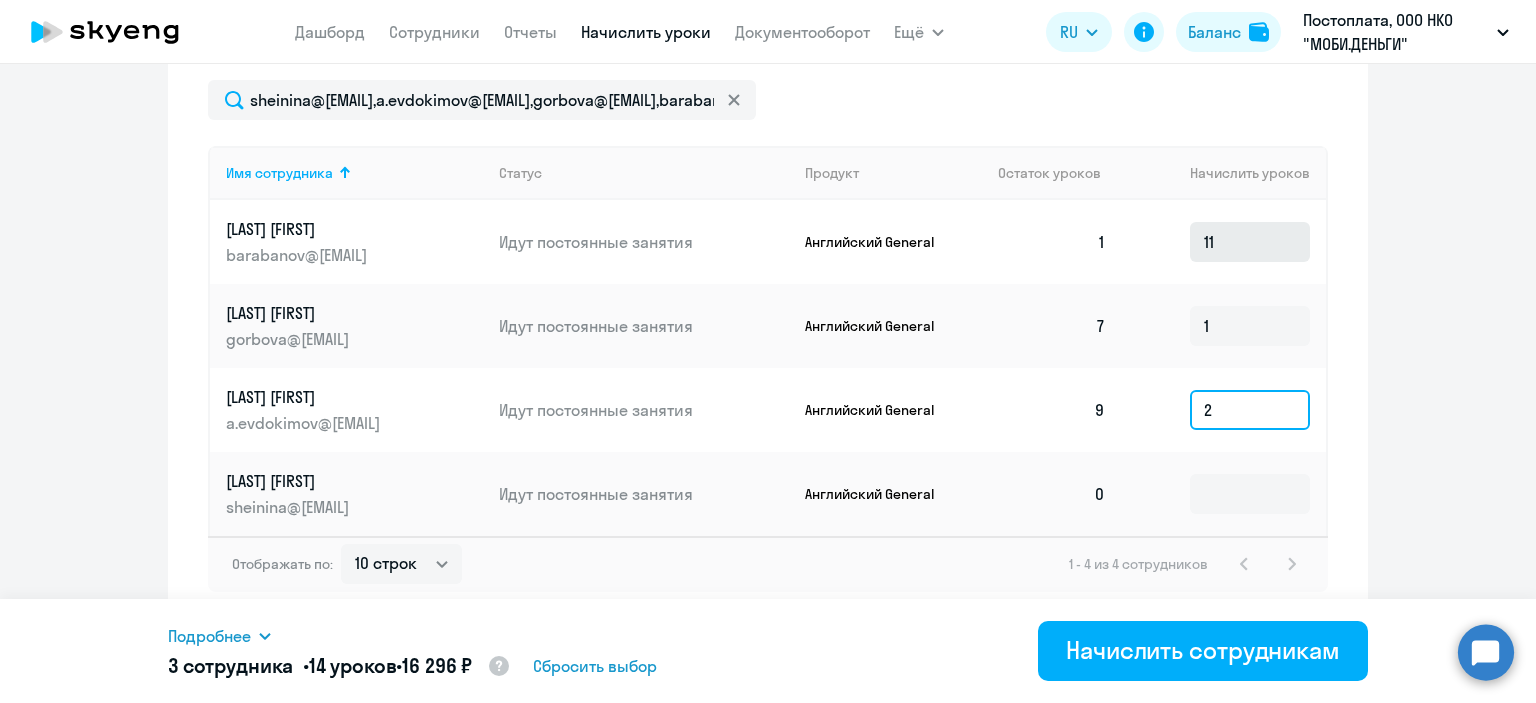 type on "2" 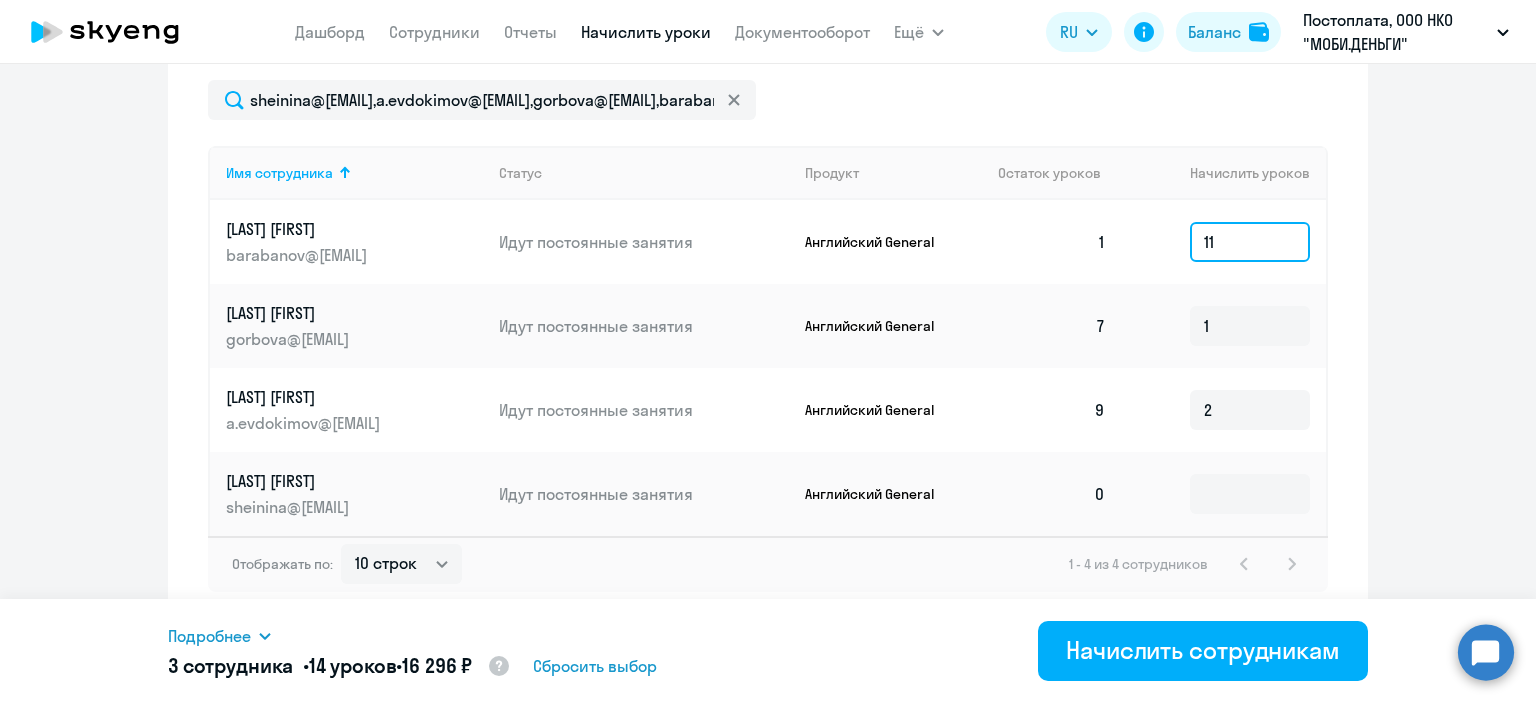 click on "11" 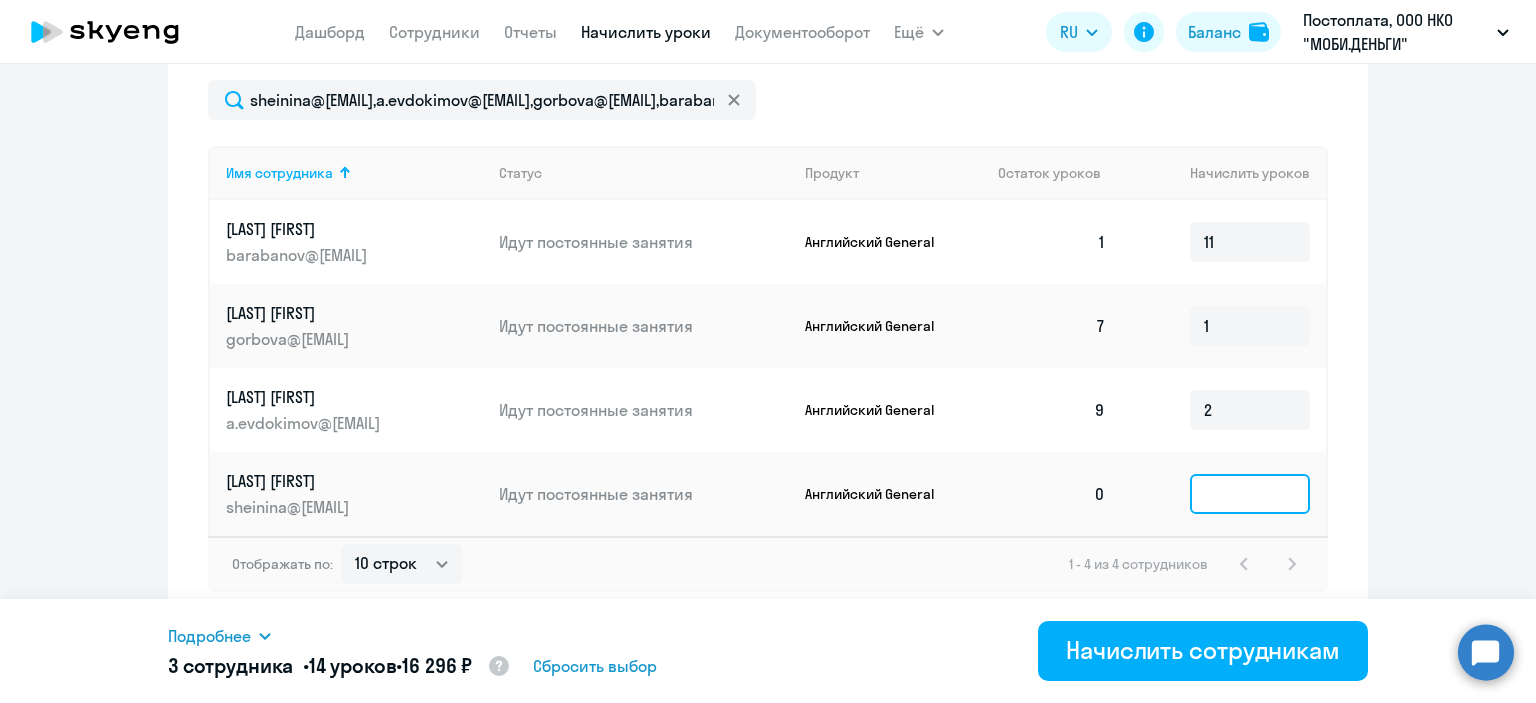 click 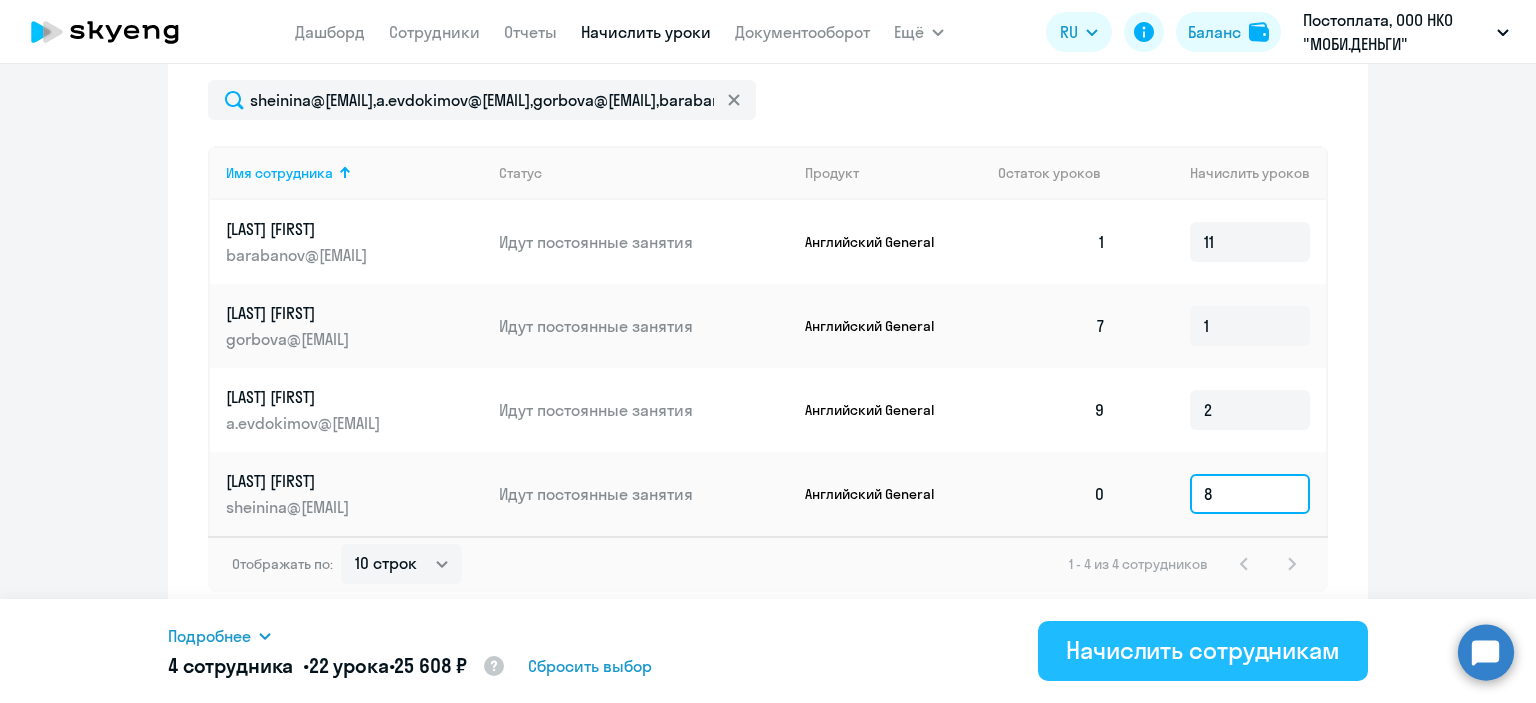 type on "8" 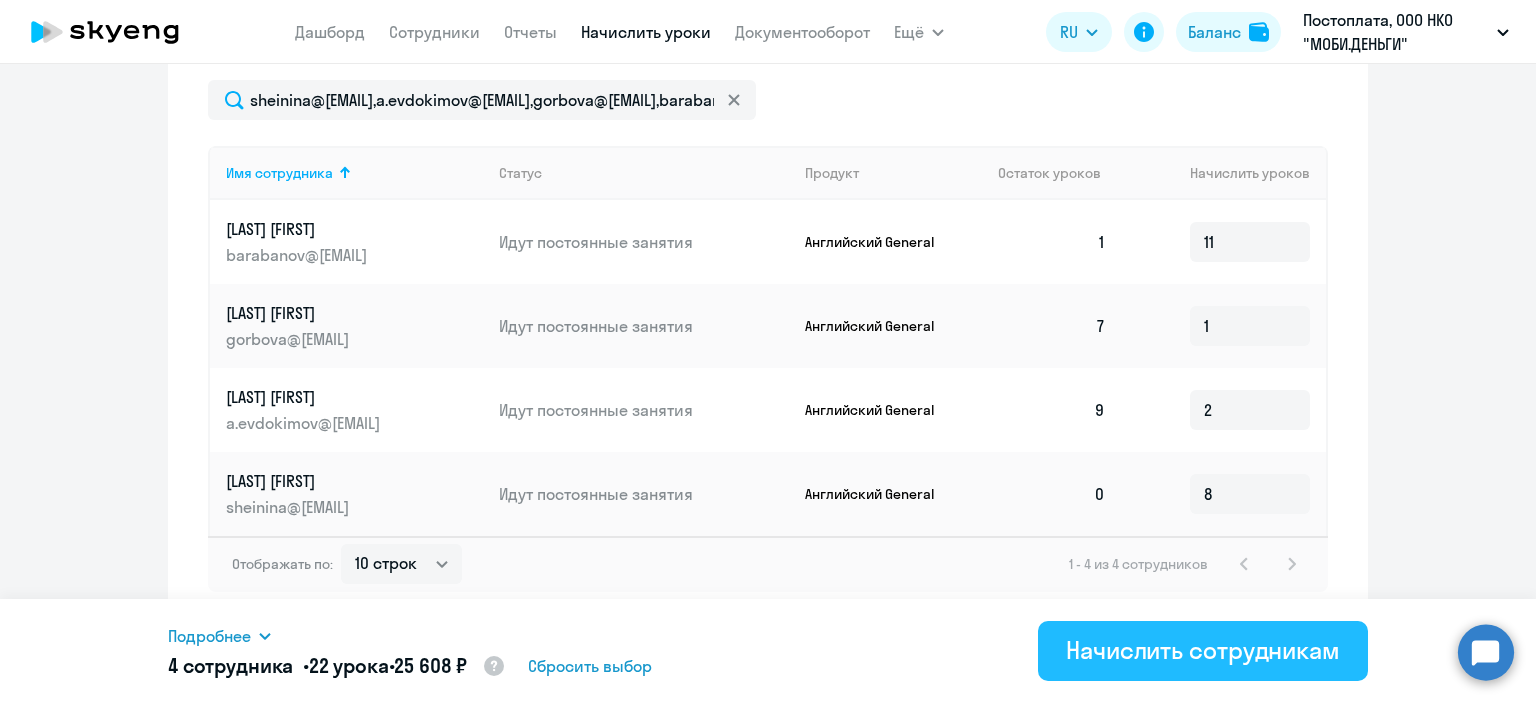 click on "Начислить сотрудникам" at bounding box center [1203, 650] 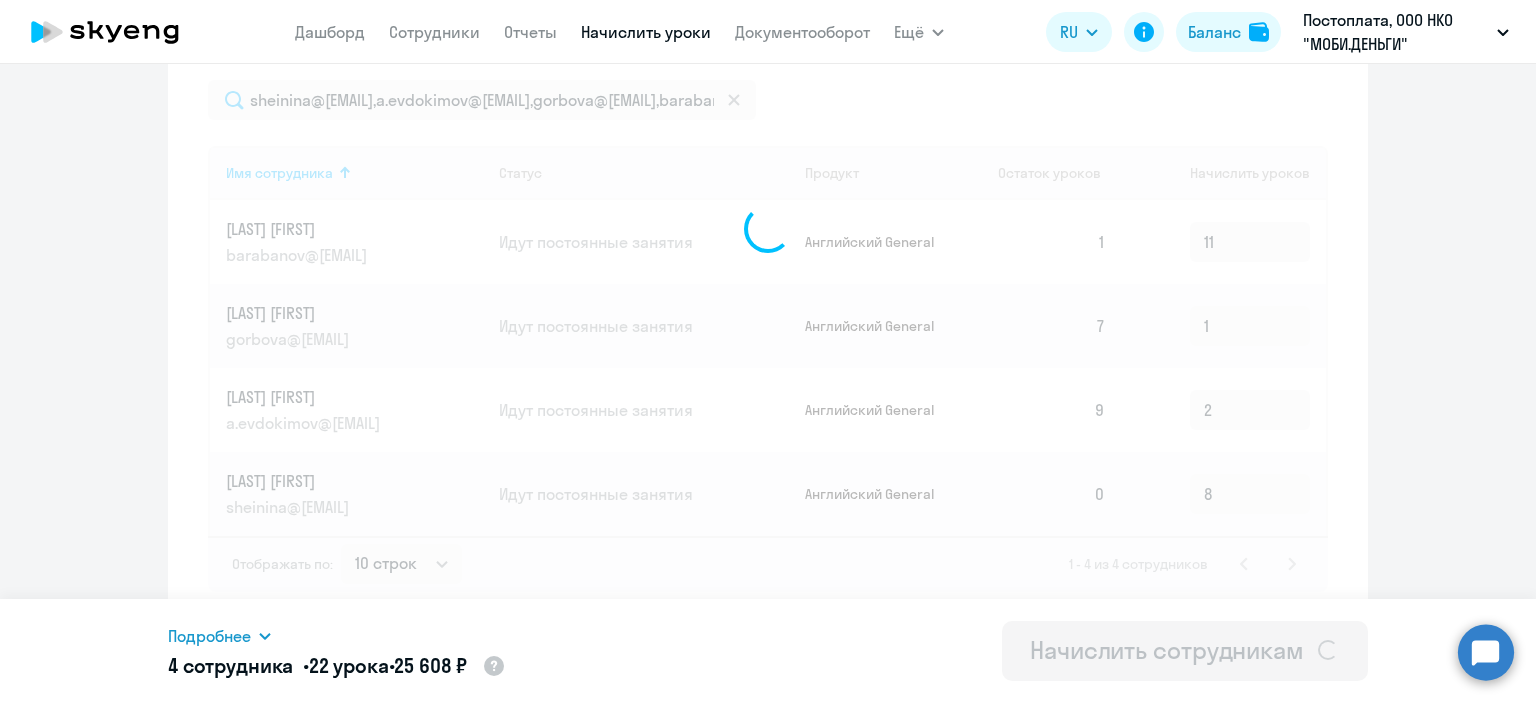 type 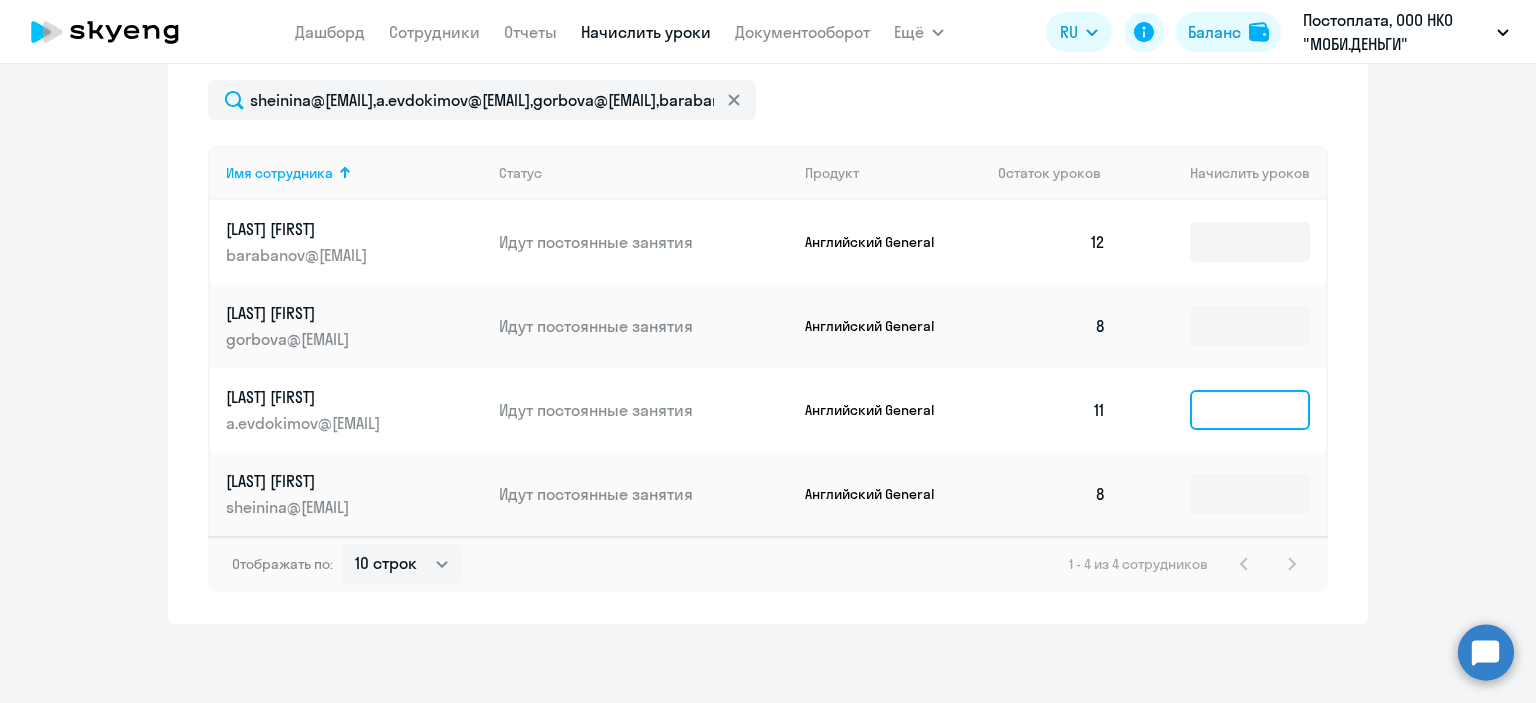 click 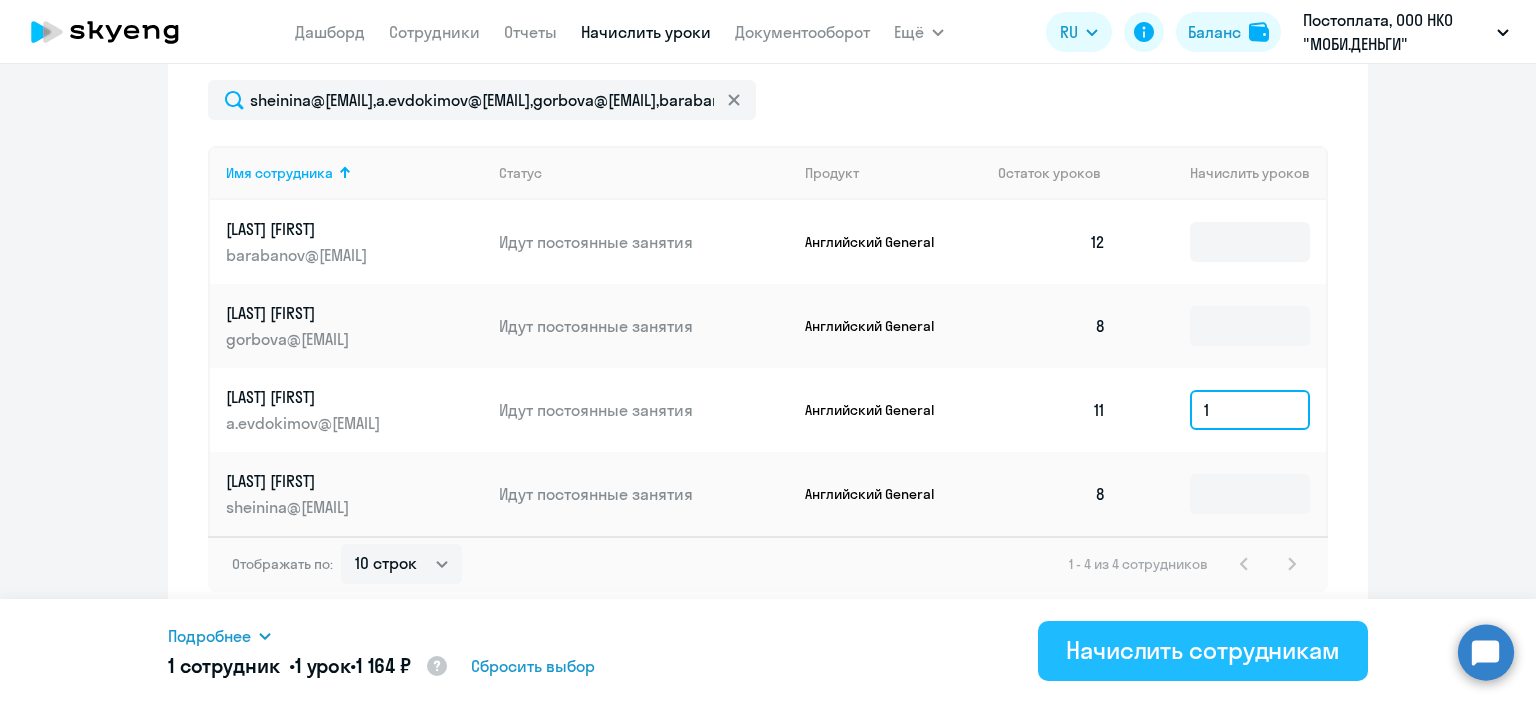 type on "1" 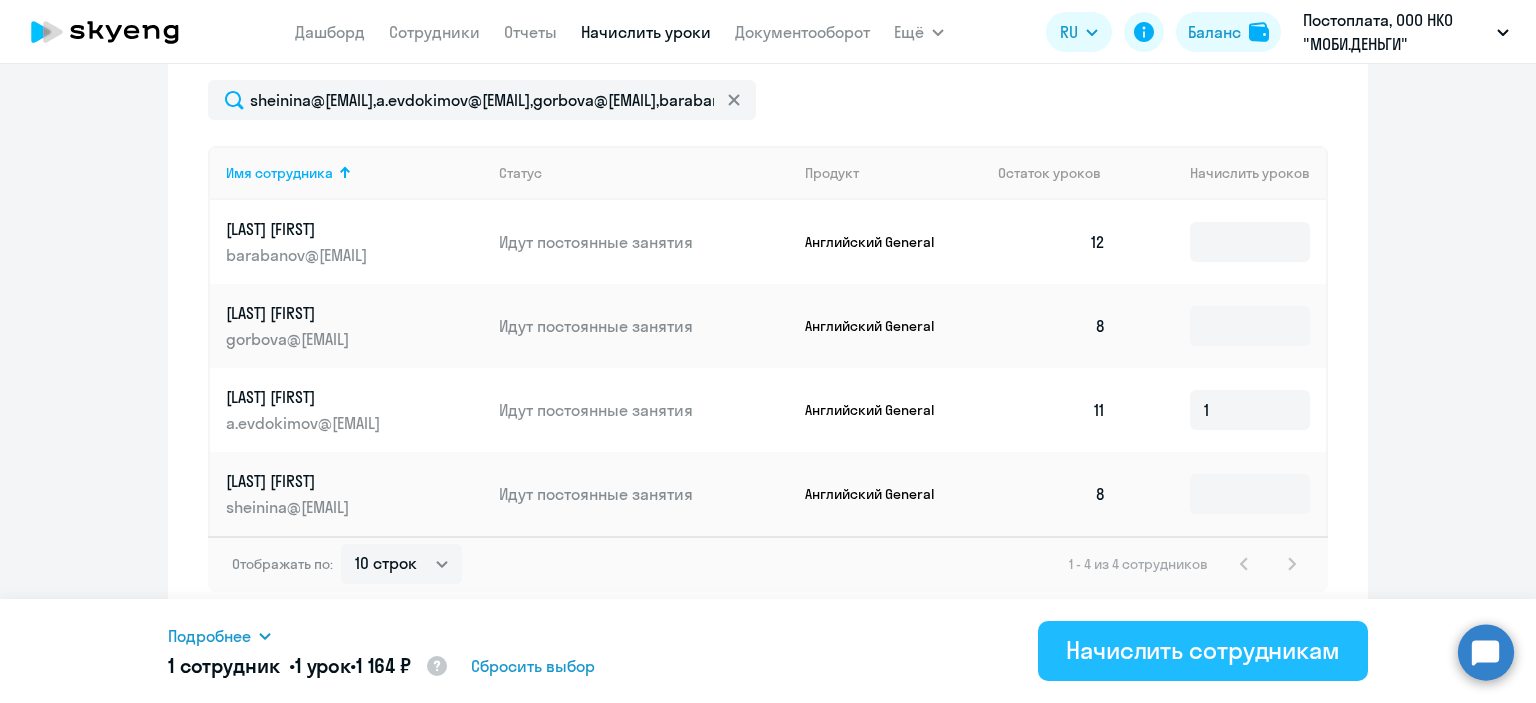 click on "Начислить сотрудникам" at bounding box center [1203, 650] 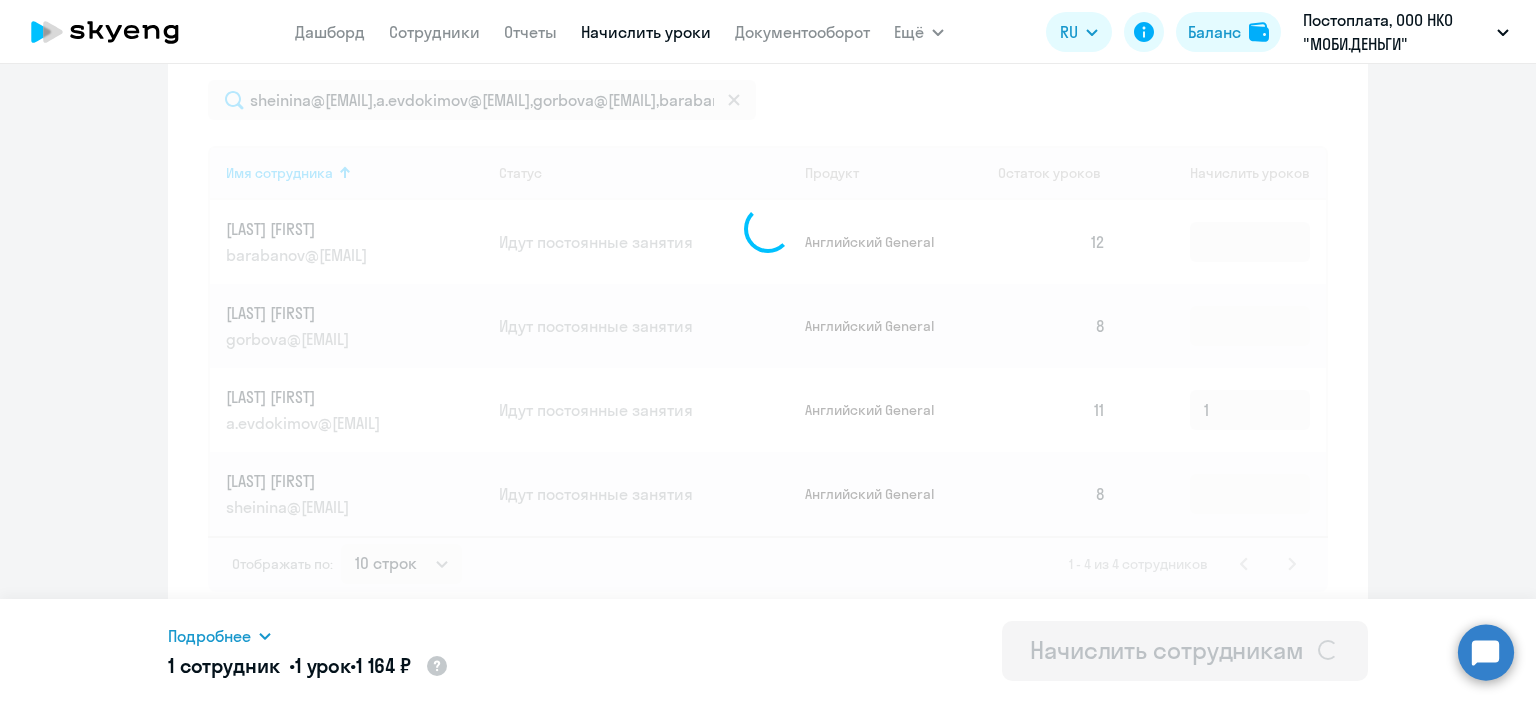 type 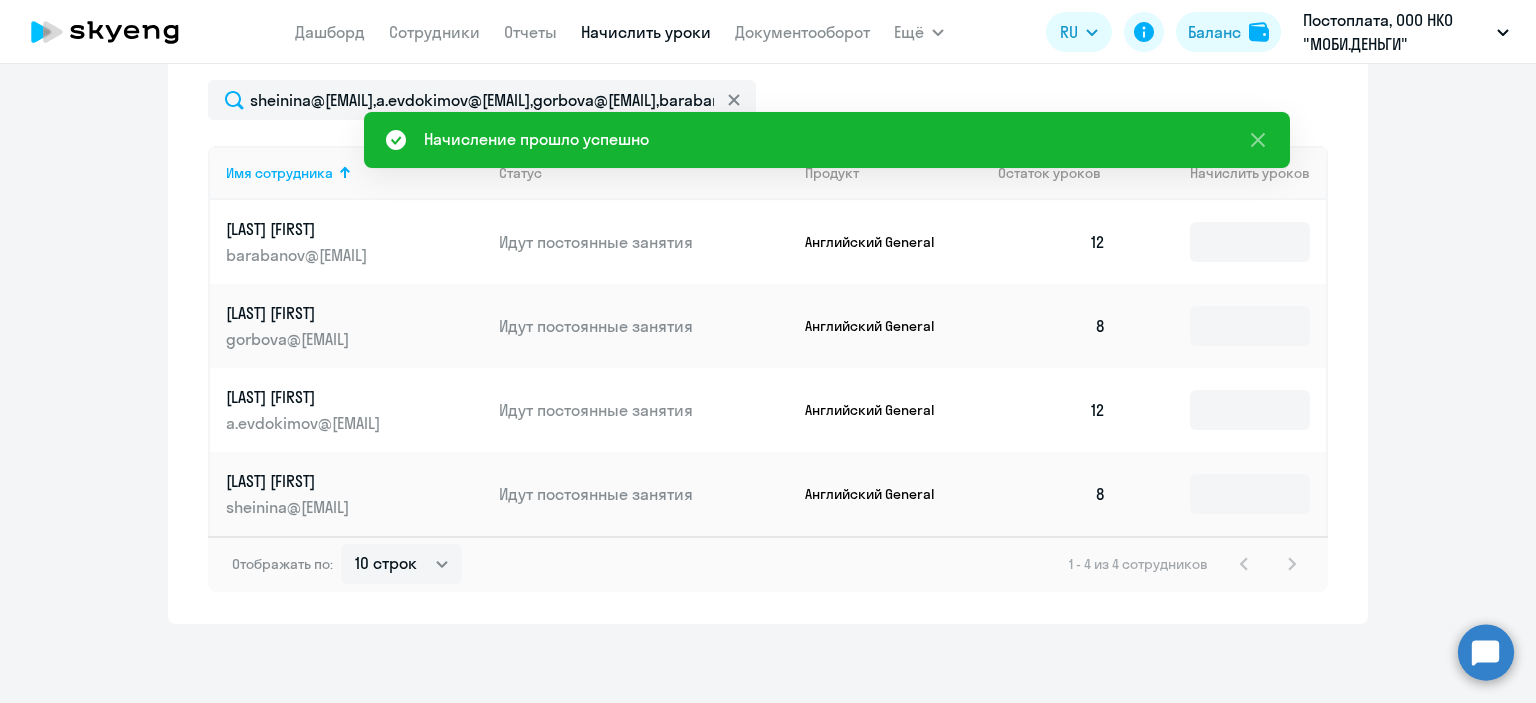 scroll, scrollTop: 656, scrollLeft: 0, axis: vertical 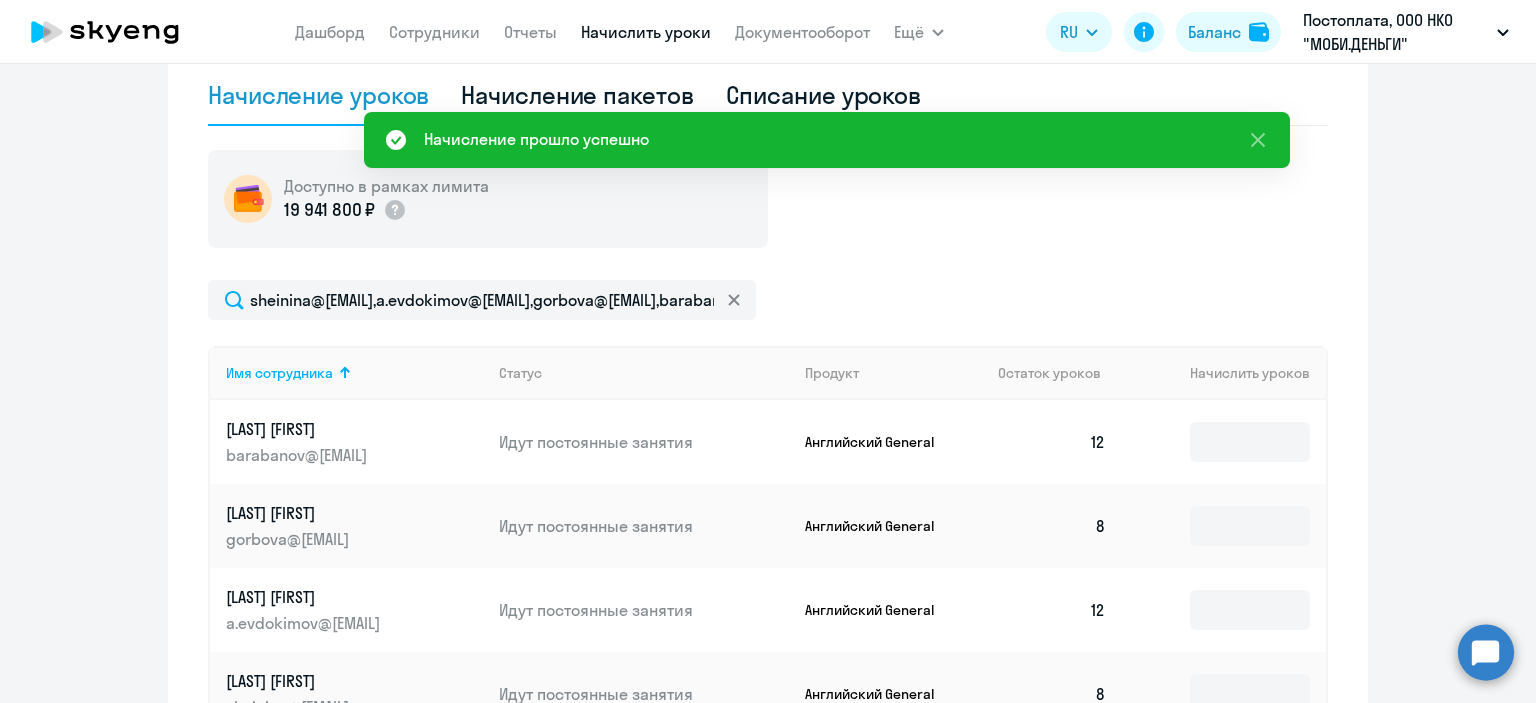 click on "Начисление уроков" 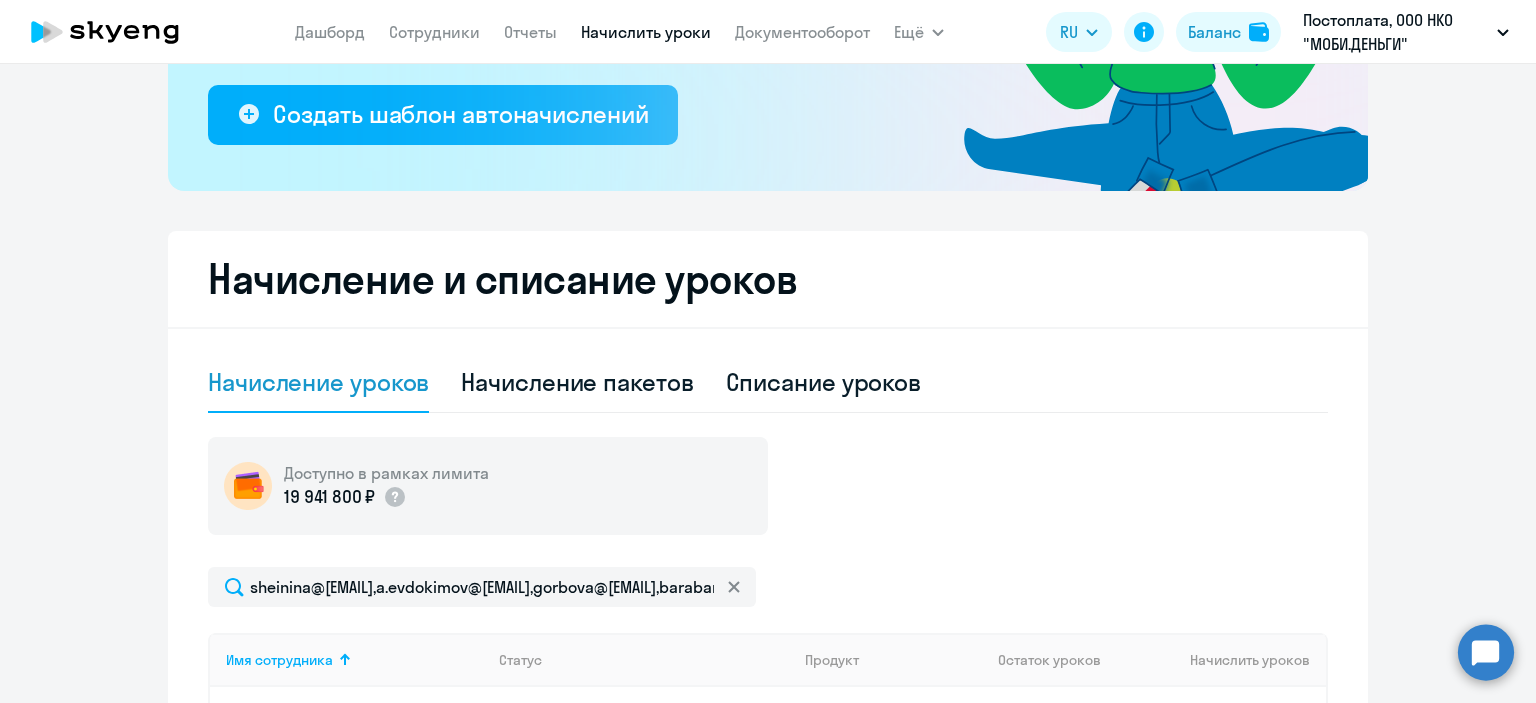 scroll, scrollTop: 356, scrollLeft: 0, axis: vertical 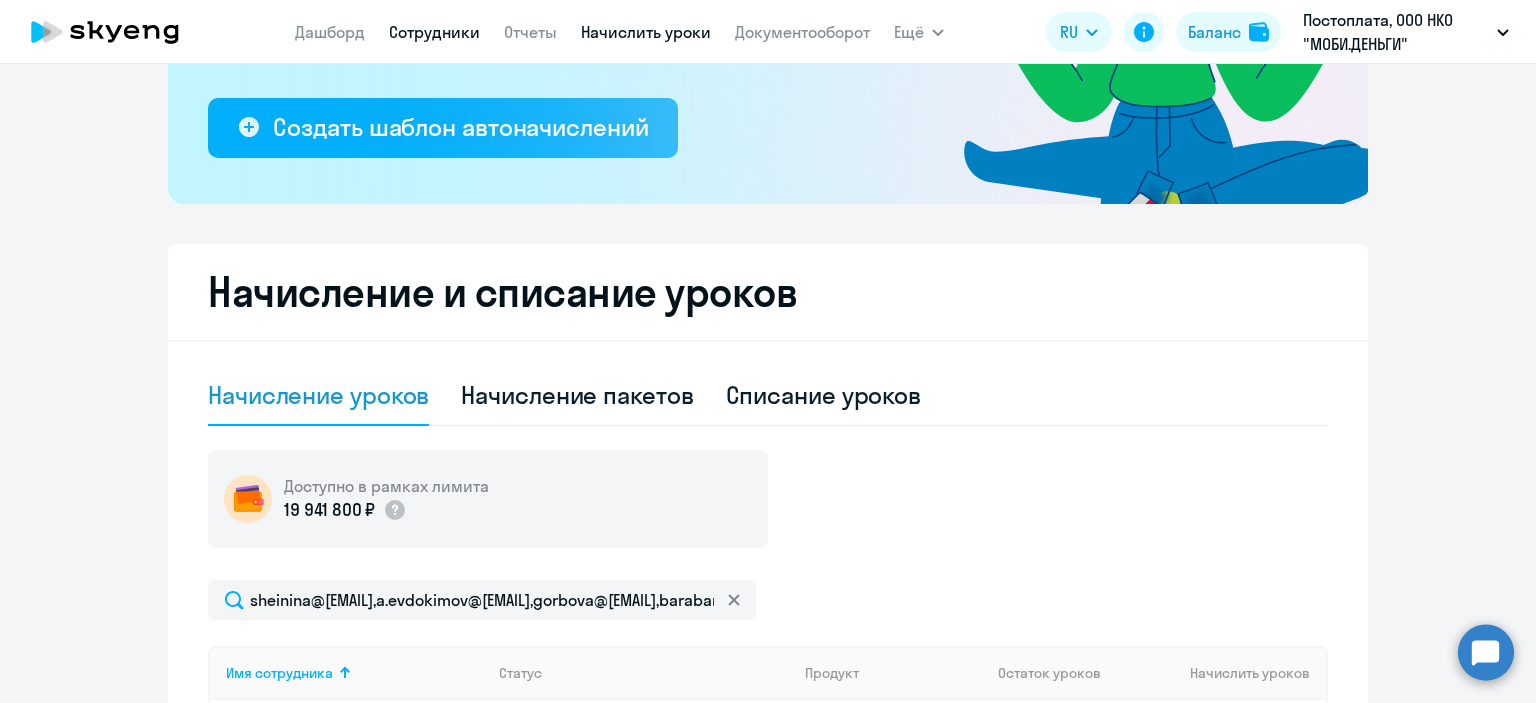 click on "Сотрудники" at bounding box center [434, 32] 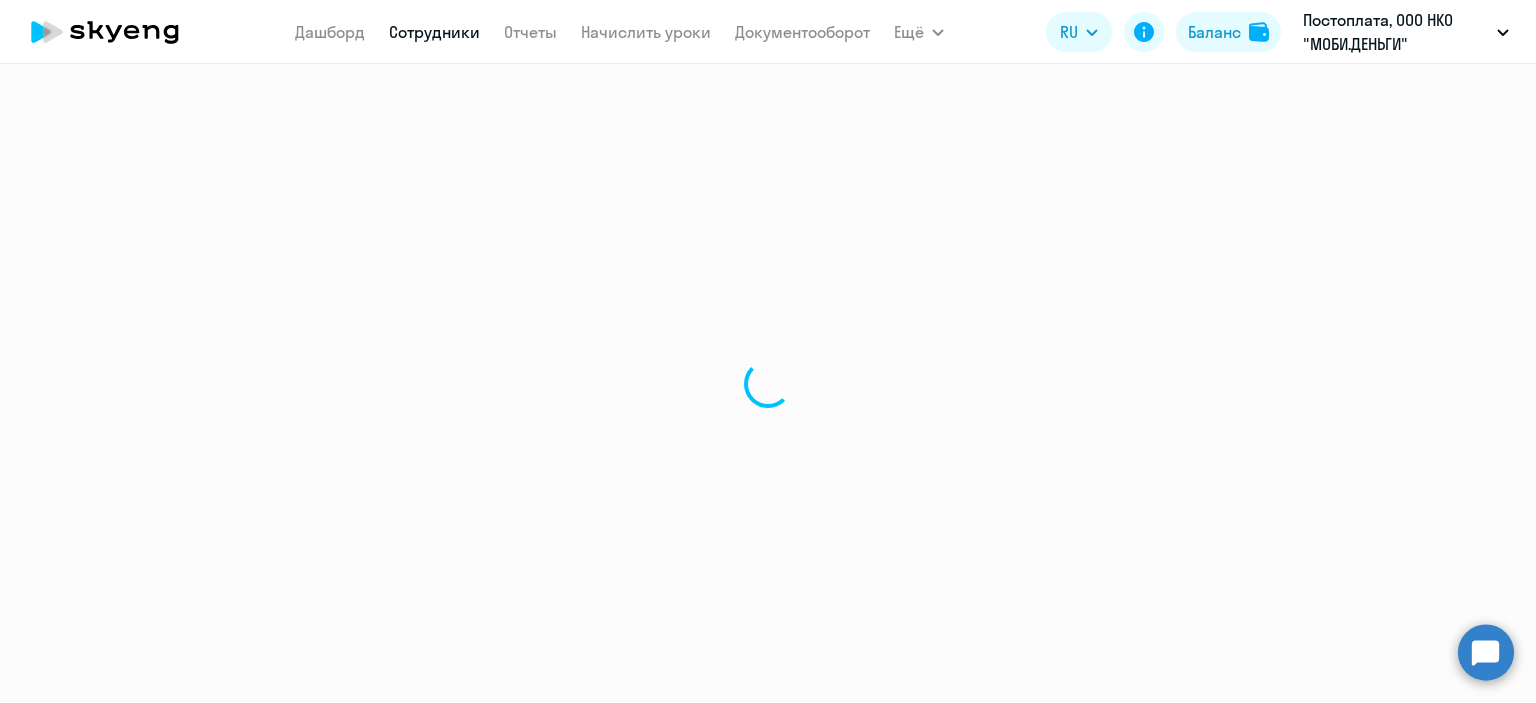scroll, scrollTop: 0, scrollLeft: 0, axis: both 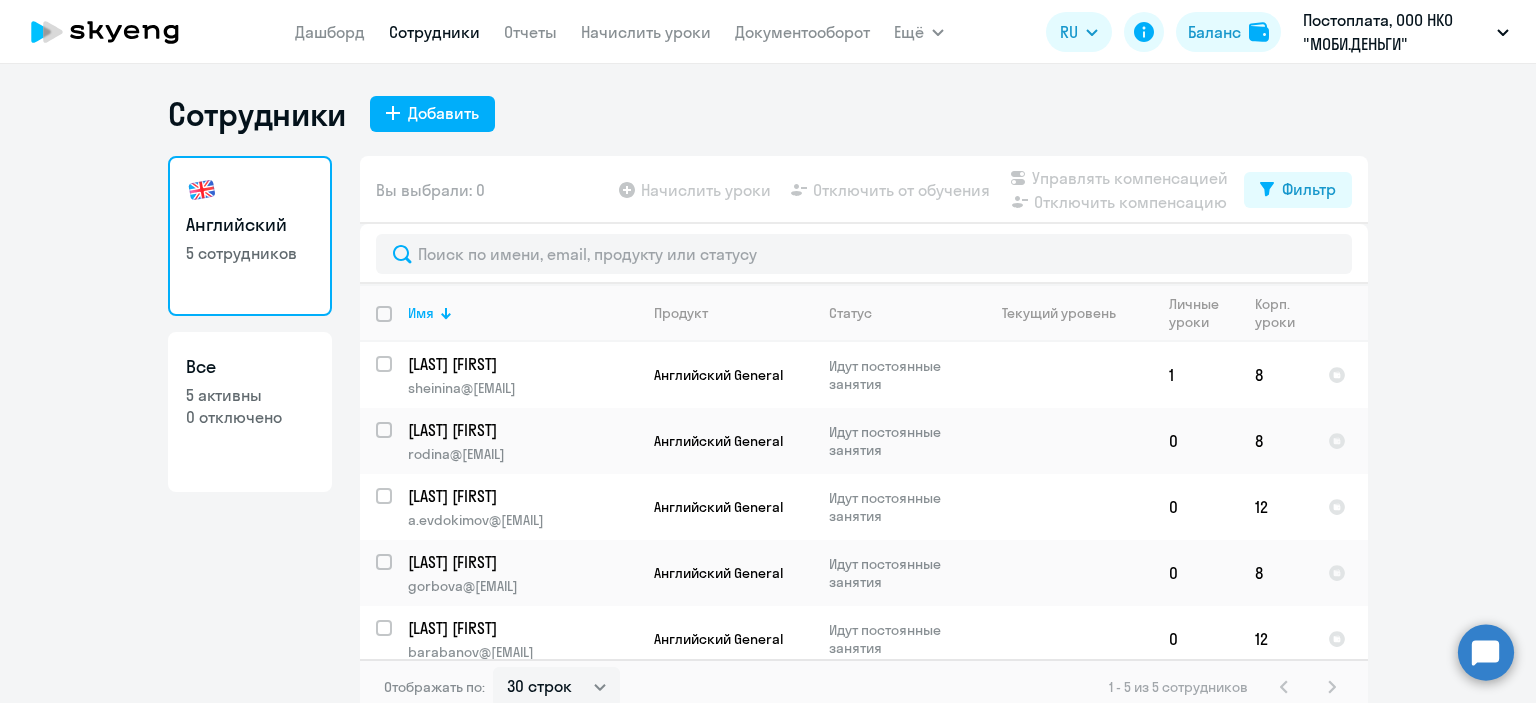 click 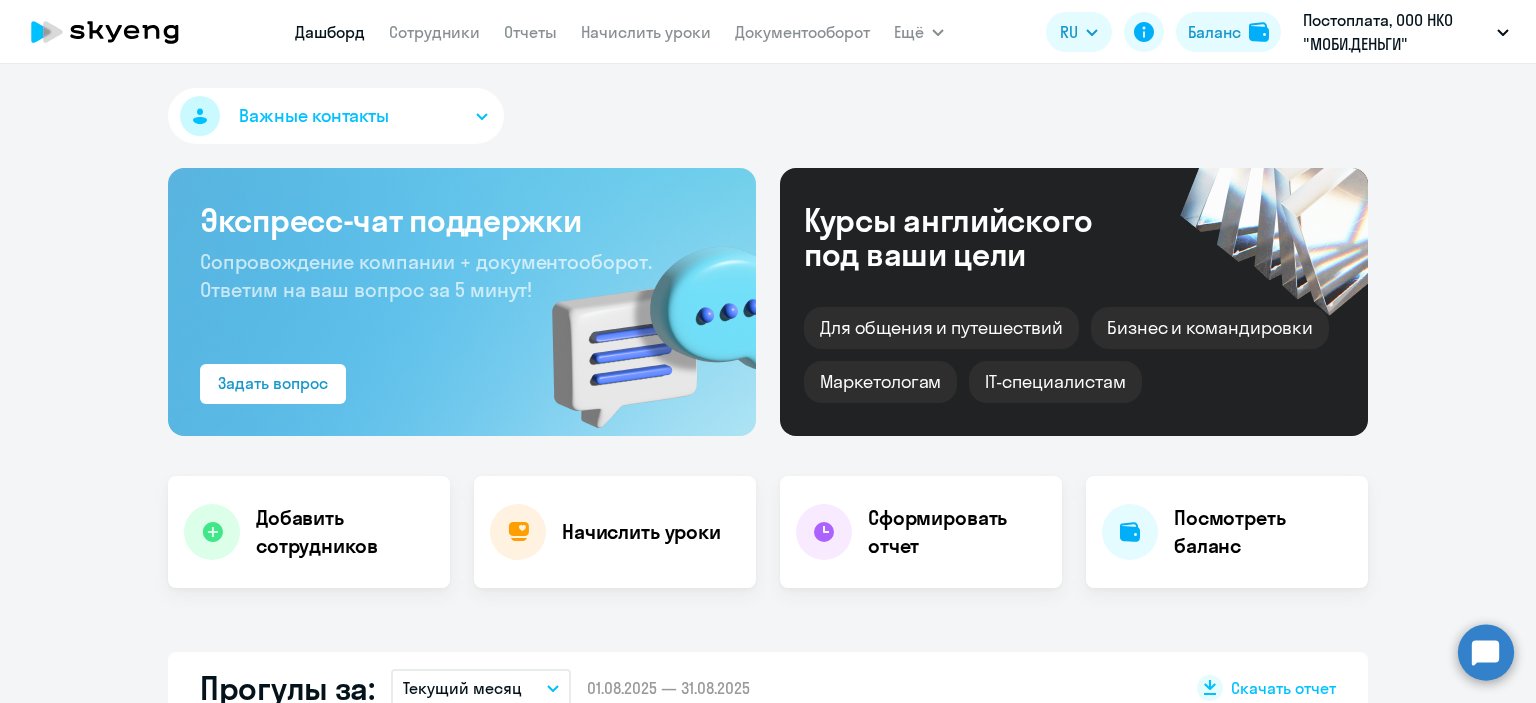 select on "30" 